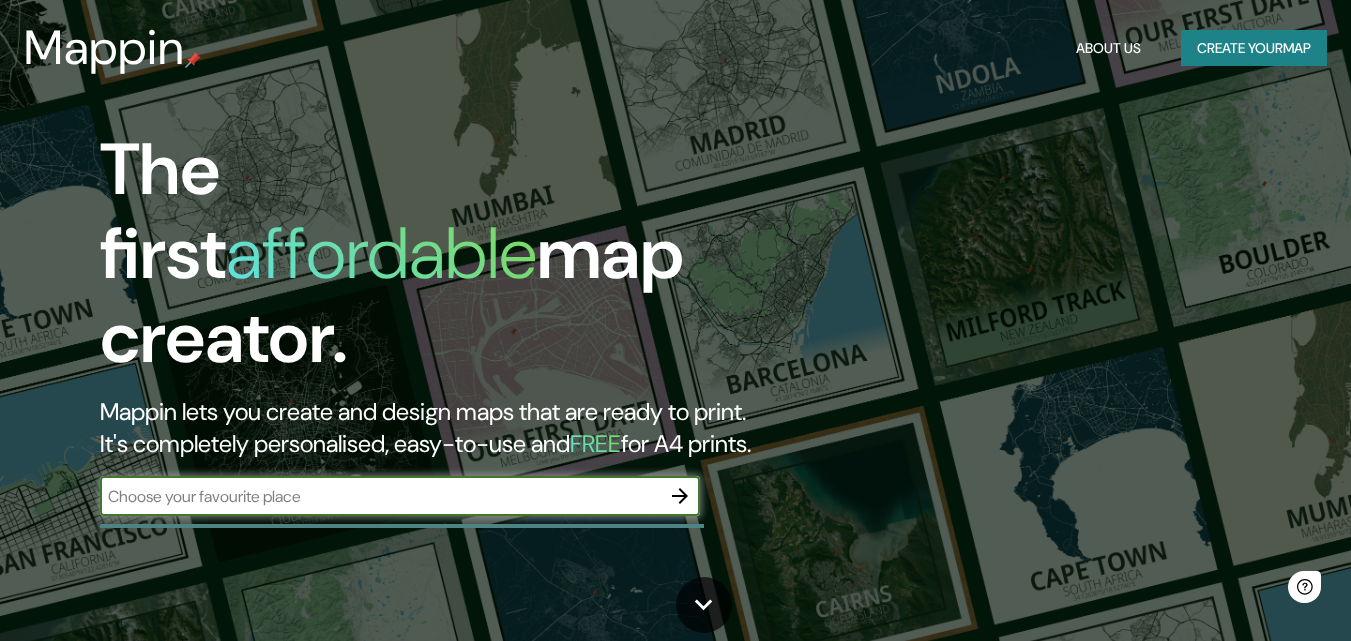 scroll, scrollTop: 0, scrollLeft: 0, axis: both 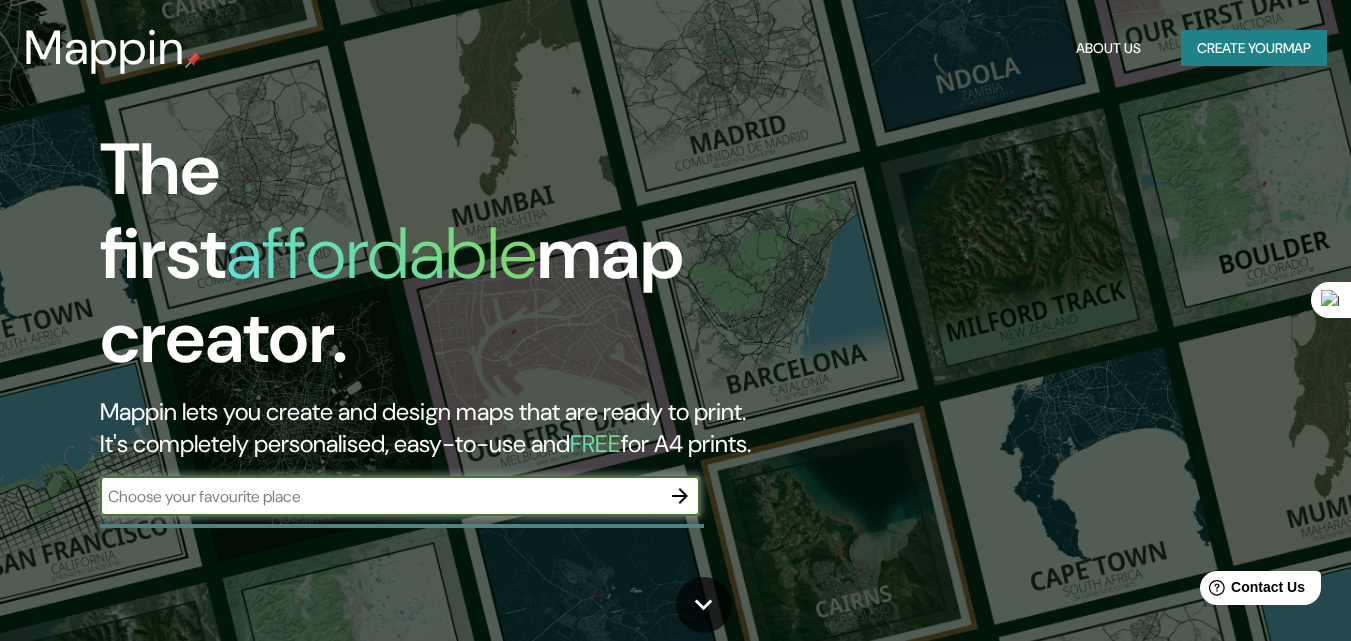 click at bounding box center [380, 496] 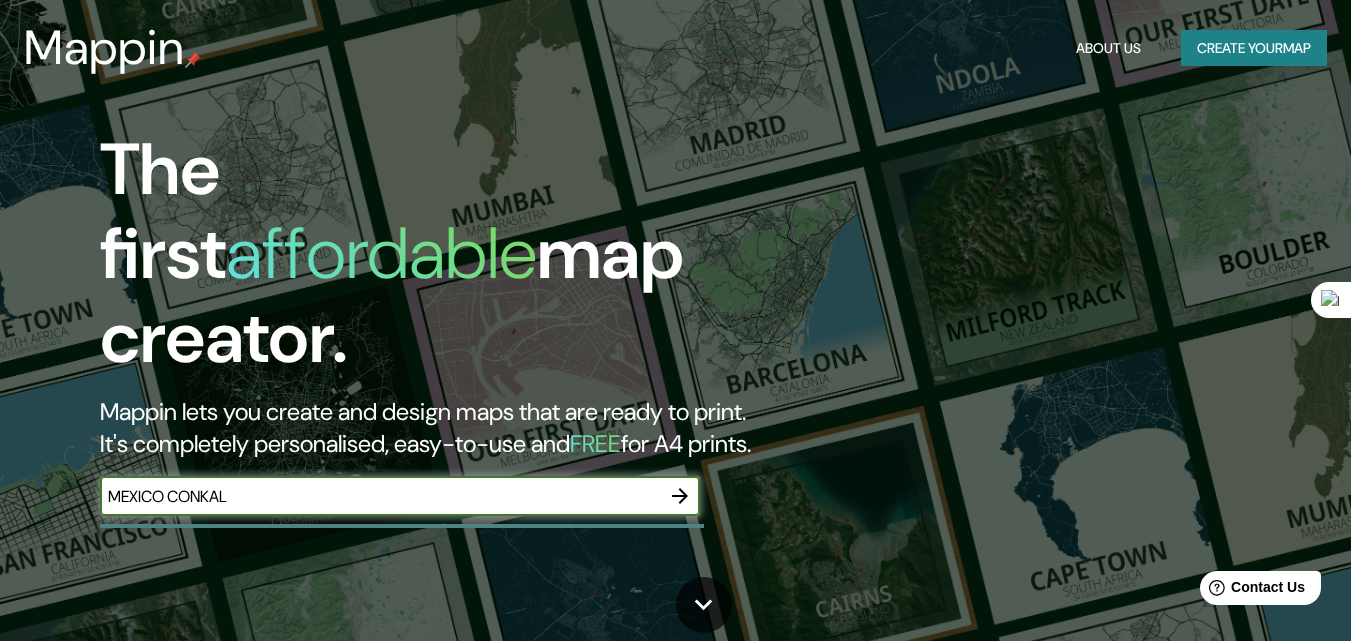 type on "MEXICO CONKAL" 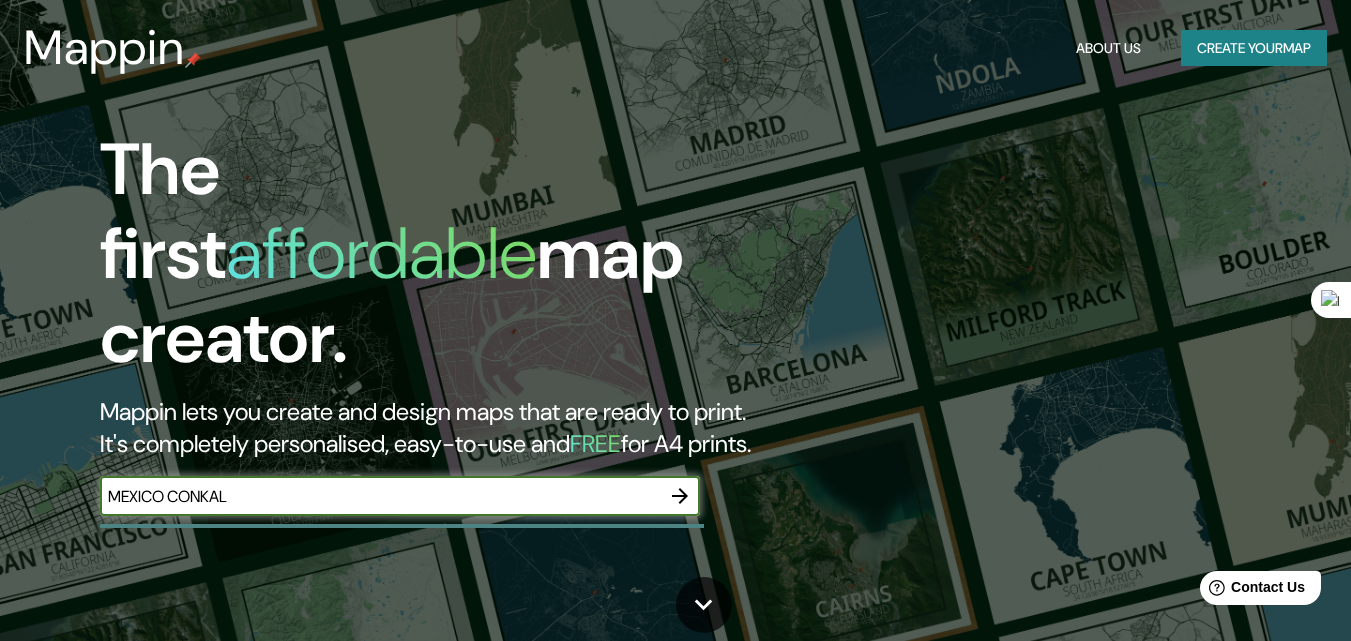 click 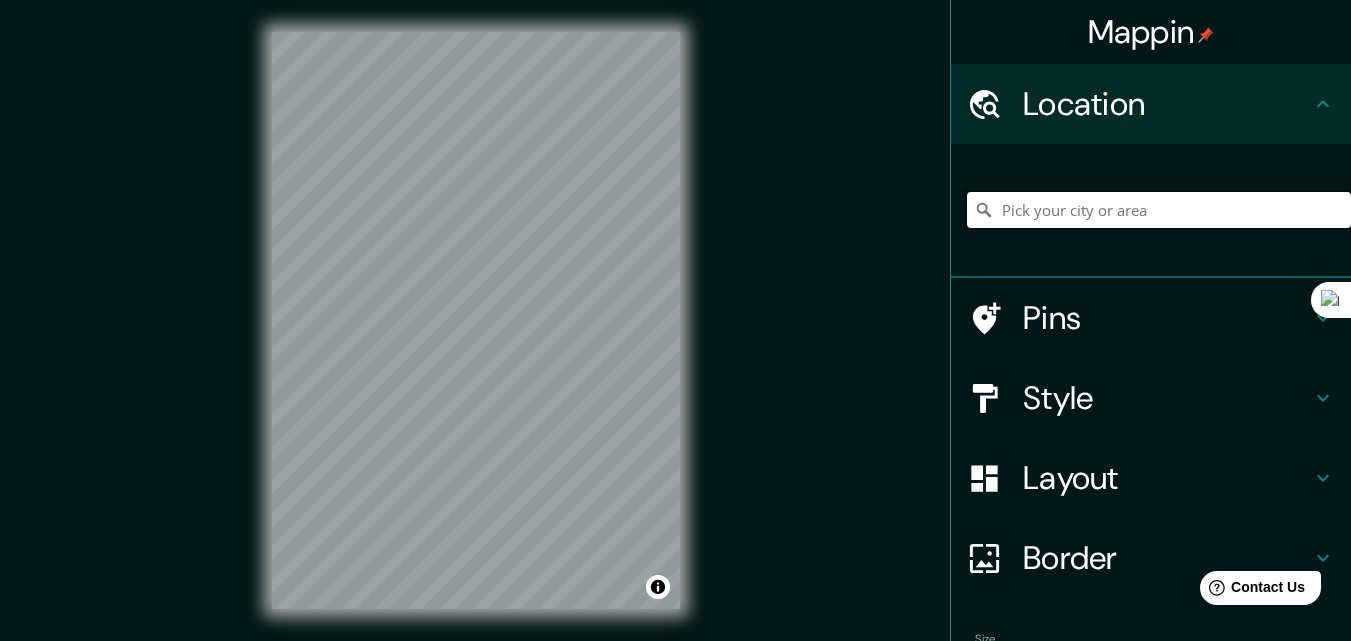 click at bounding box center (1159, 210) 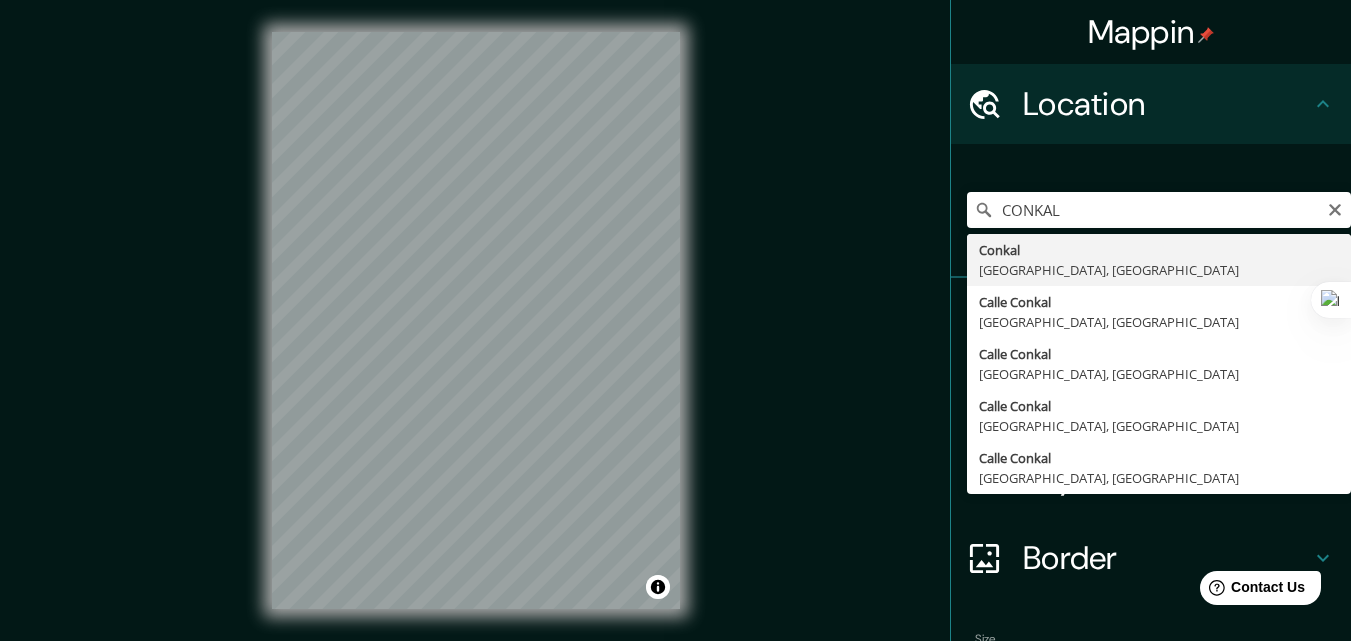 type on "Conkal, [GEOGRAPHIC_DATA], [GEOGRAPHIC_DATA]" 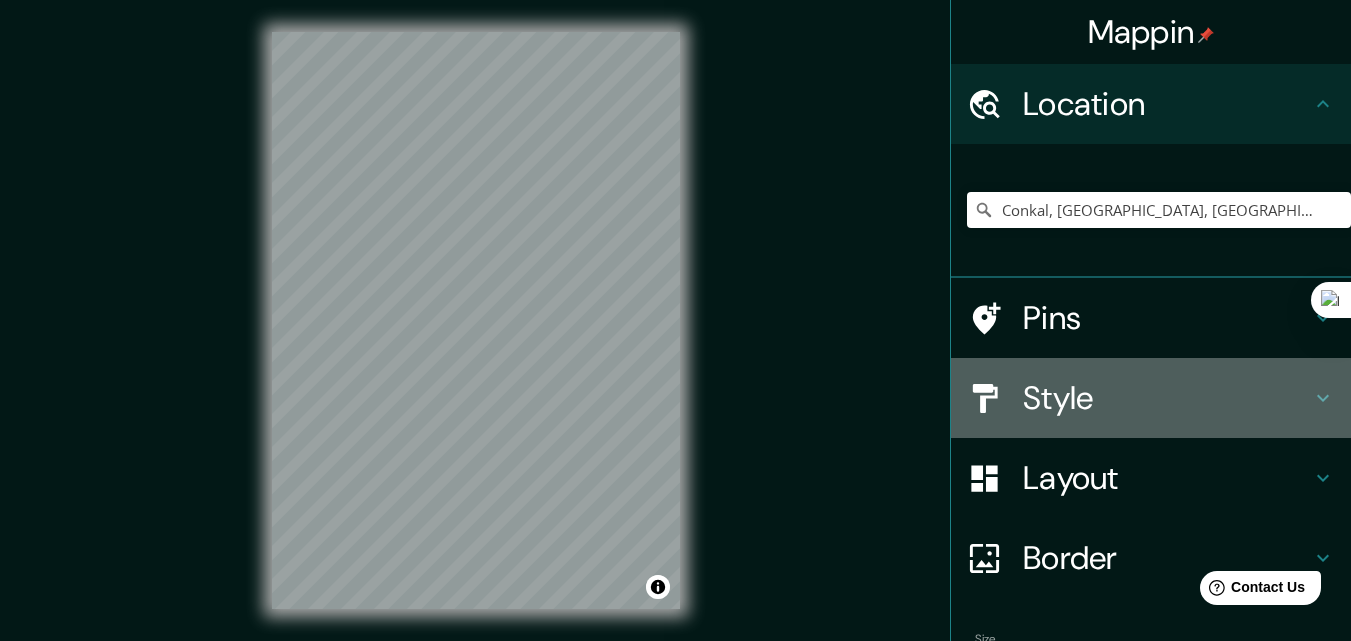 click on "Style" at bounding box center (1167, 398) 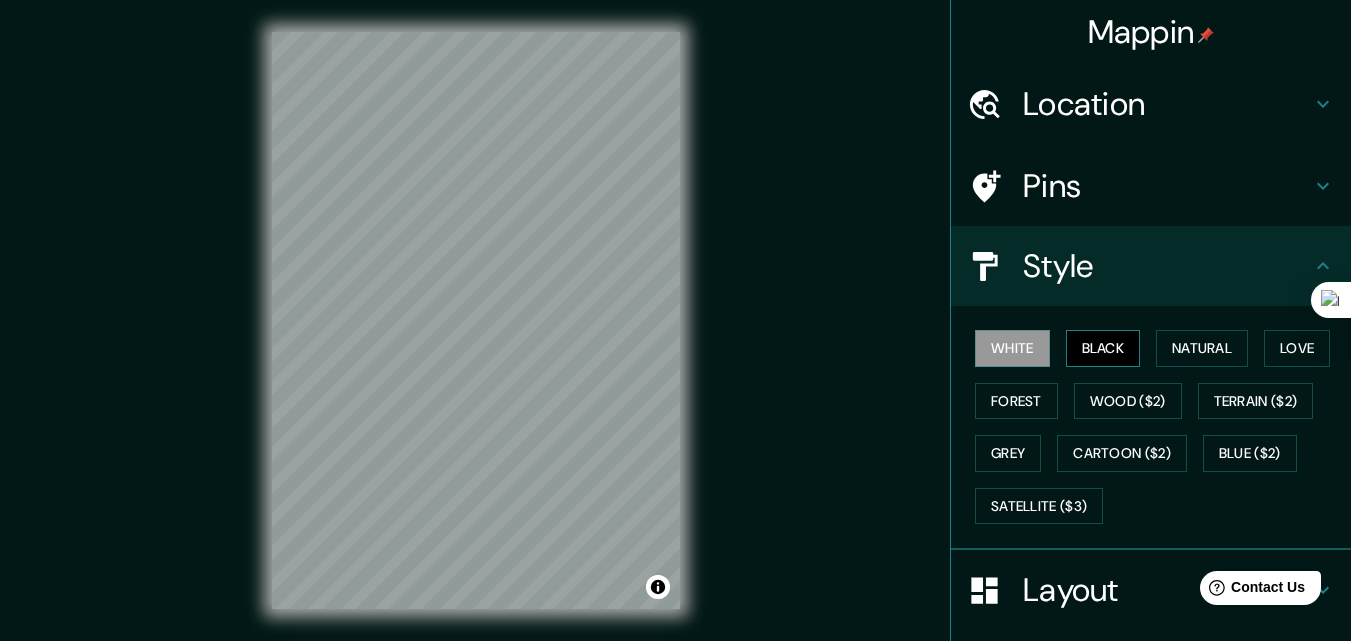 click on "Black" at bounding box center [1103, 348] 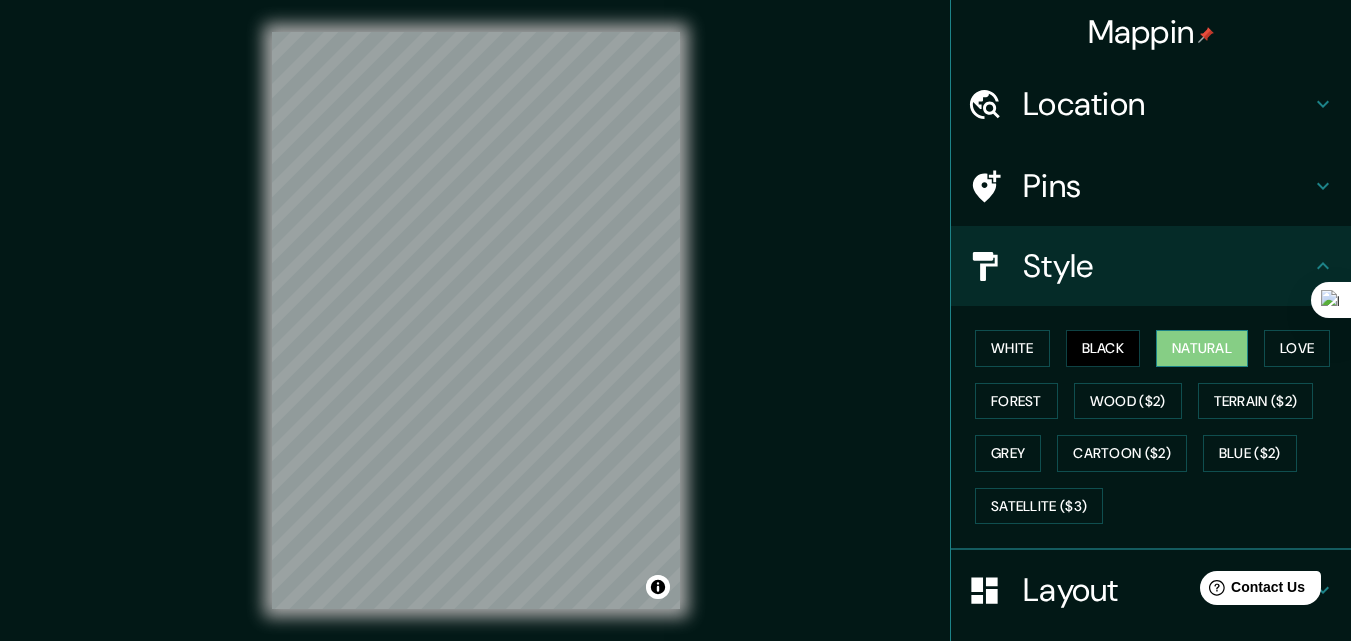 click on "Natural" at bounding box center [1202, 348] 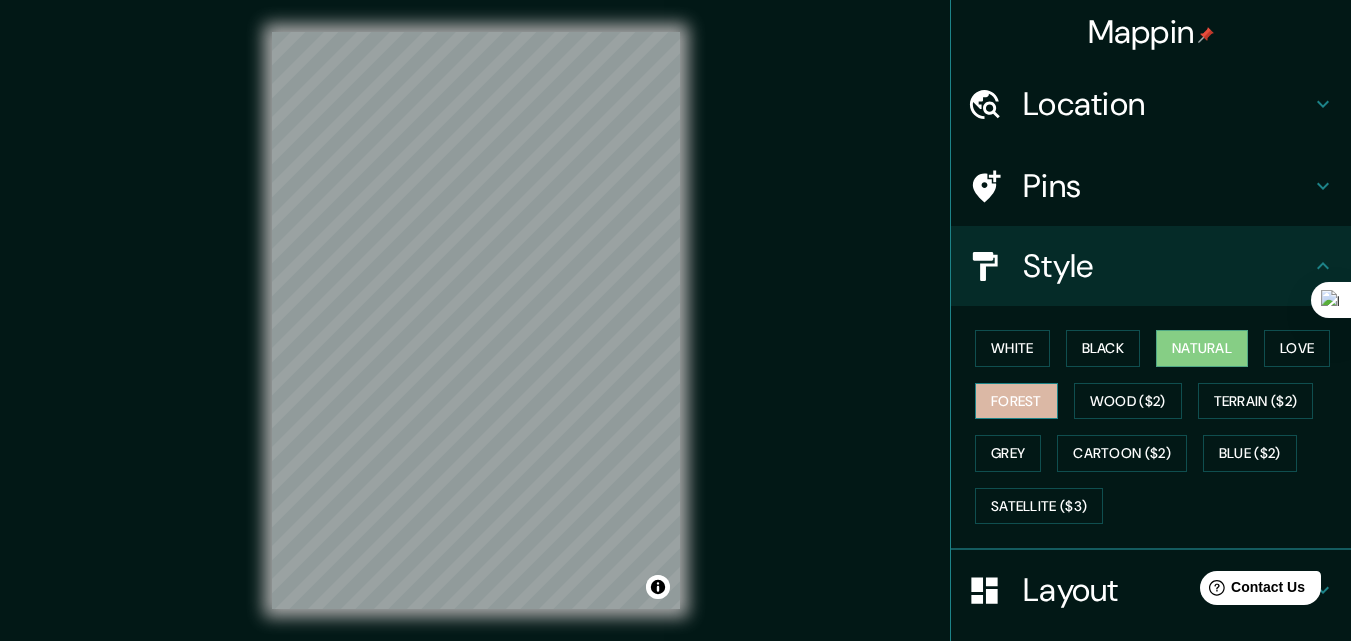 click on "Forest" at bounding box center [1016, 401] 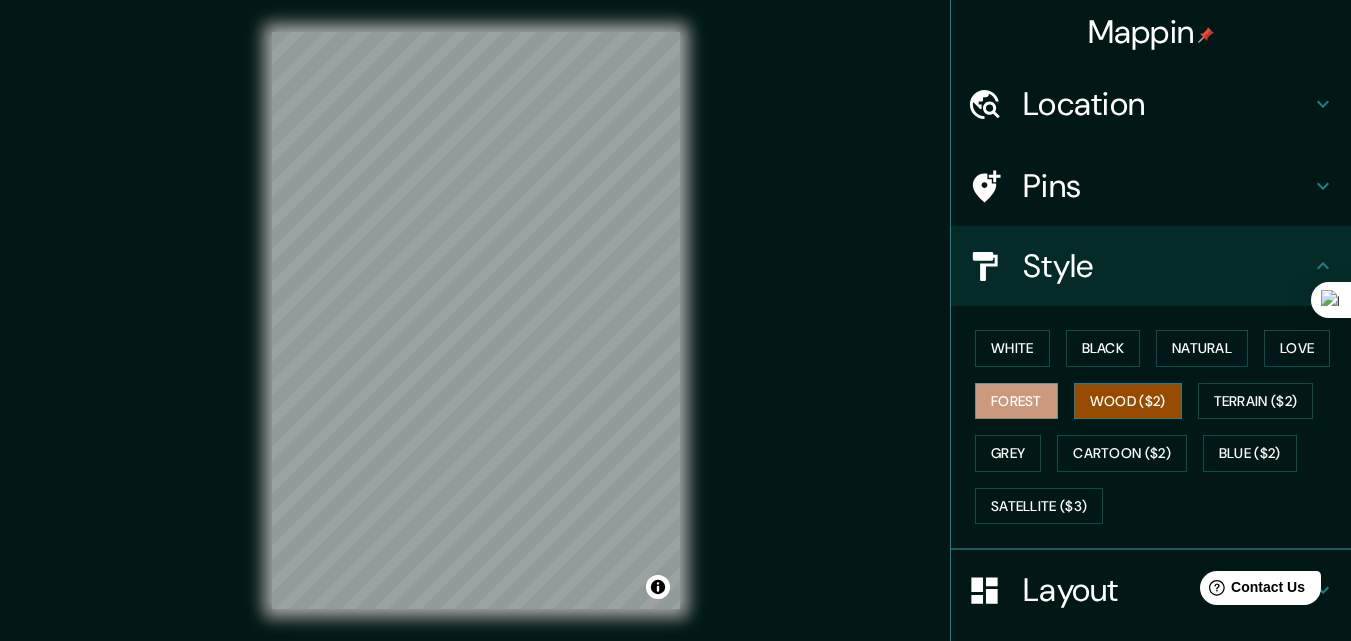 click on "Wood ($2)" at bounding box center (1128, 401) 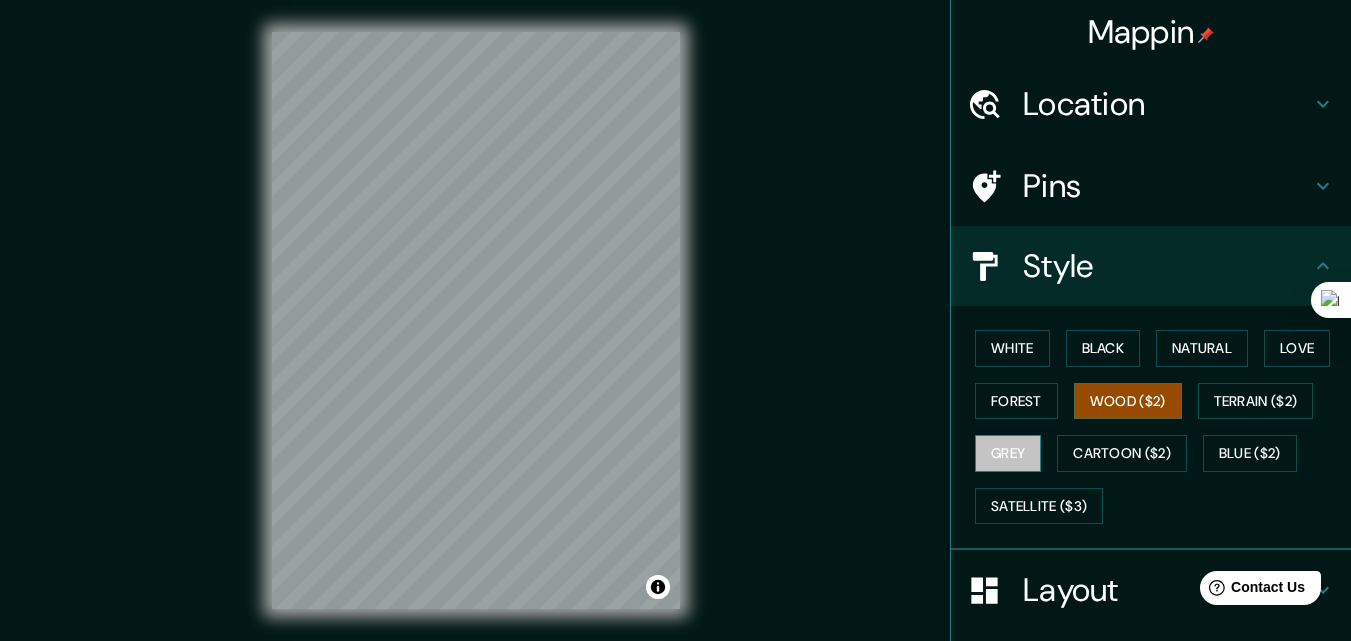click on "Grey" at bounding box center [1008, 453] 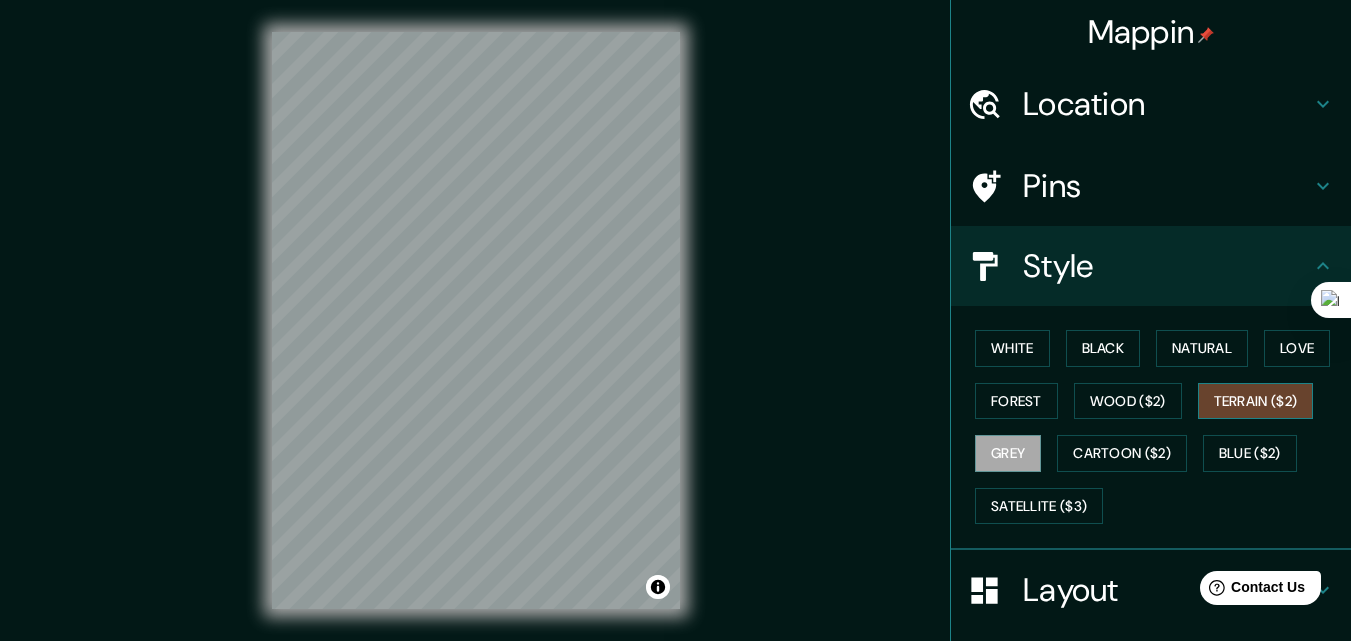 click on "Terrain ($2)" at bounding box center [1256, 401] 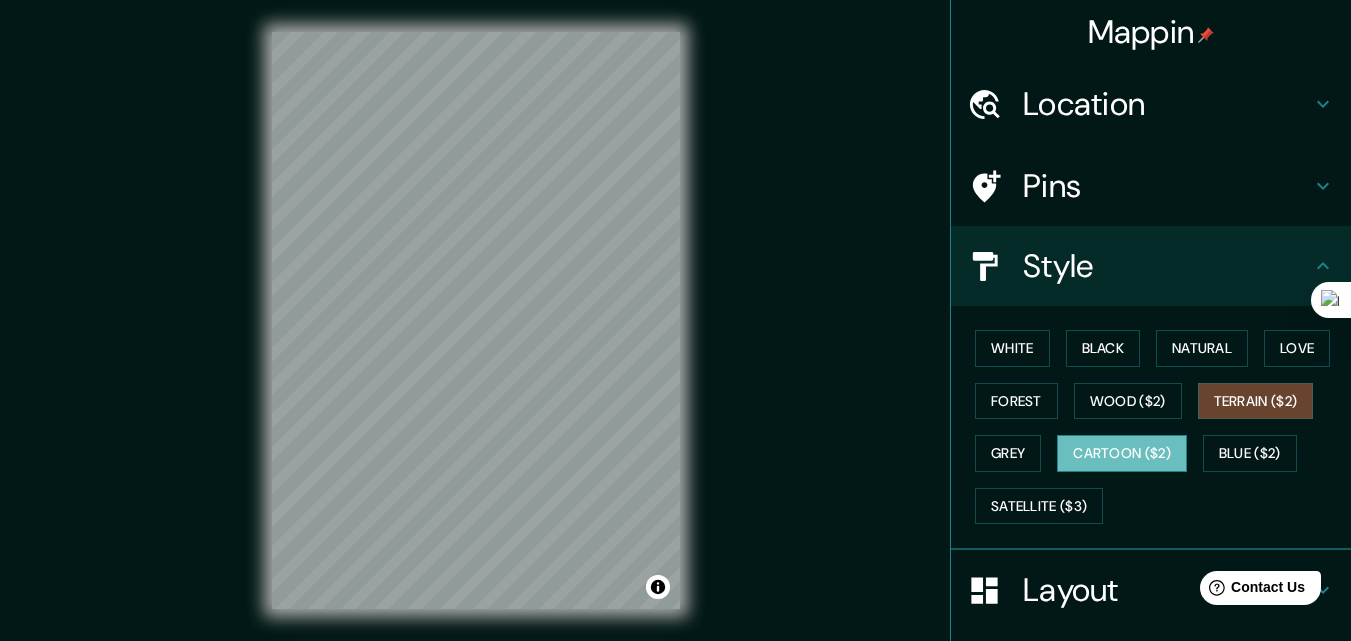 click on "Cartoon ($2)" at bounding box center [1122, 453] 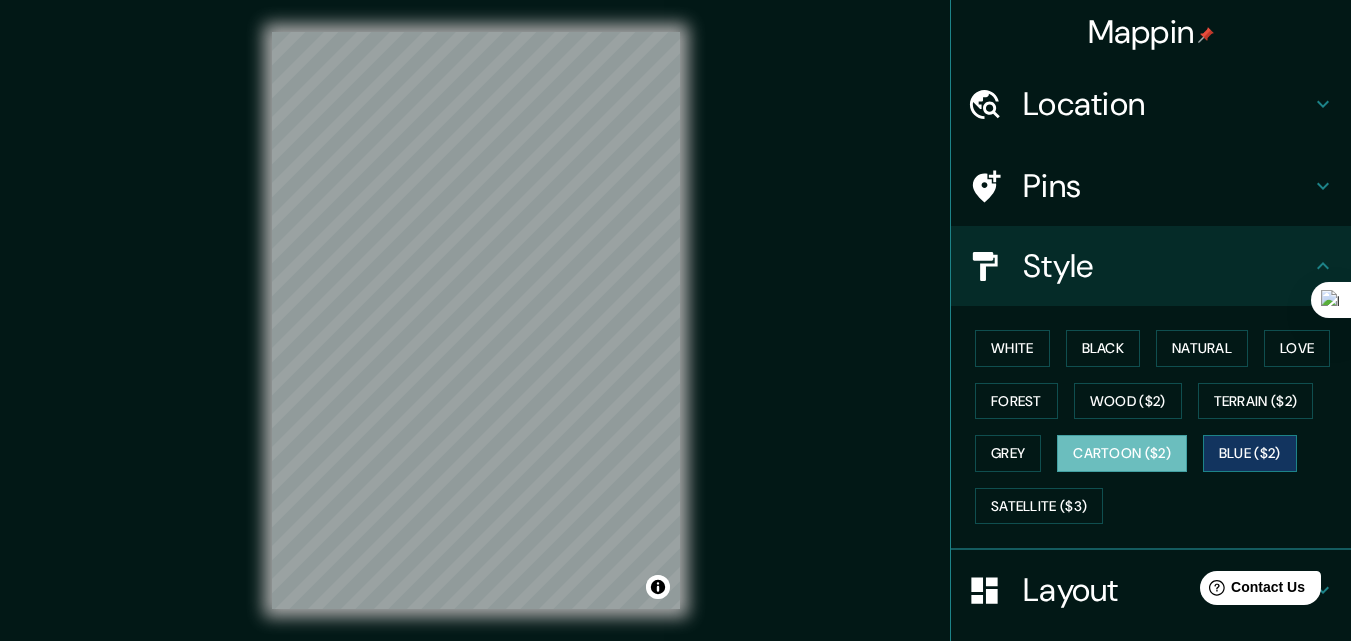 click on "Blue ($2)" at bounding box center [1250, 453] 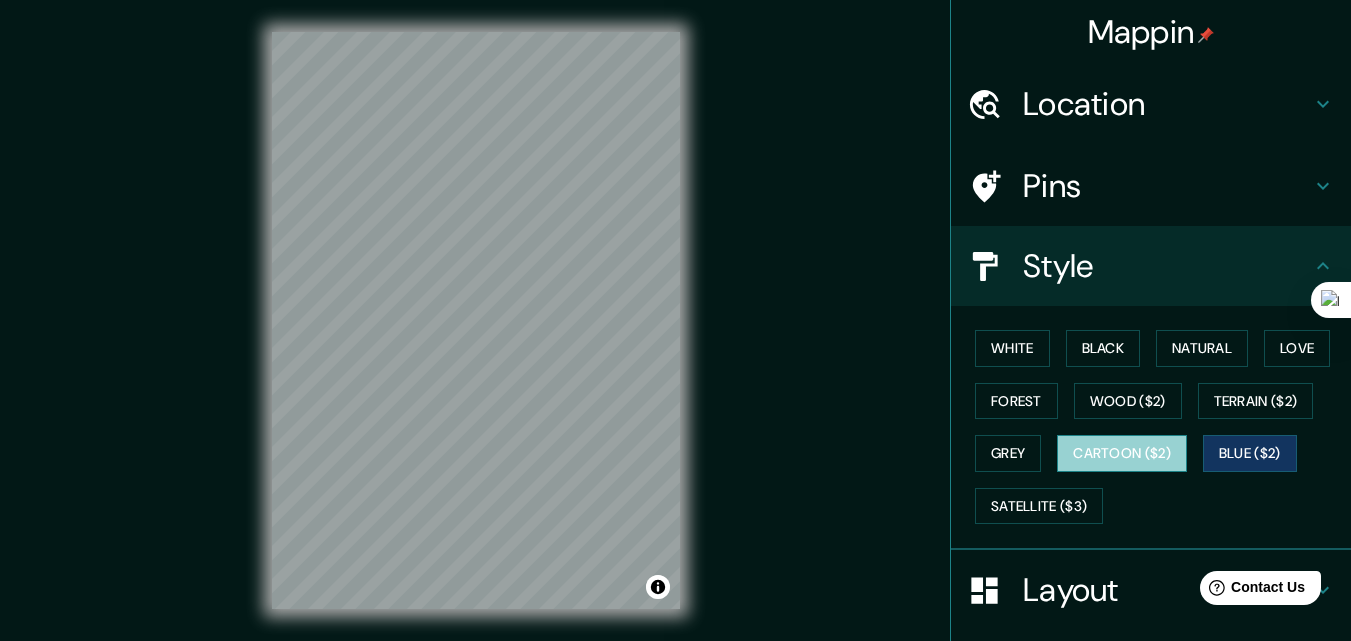 click on "Cartoon ($2)" at bounding box center (1122, 453) 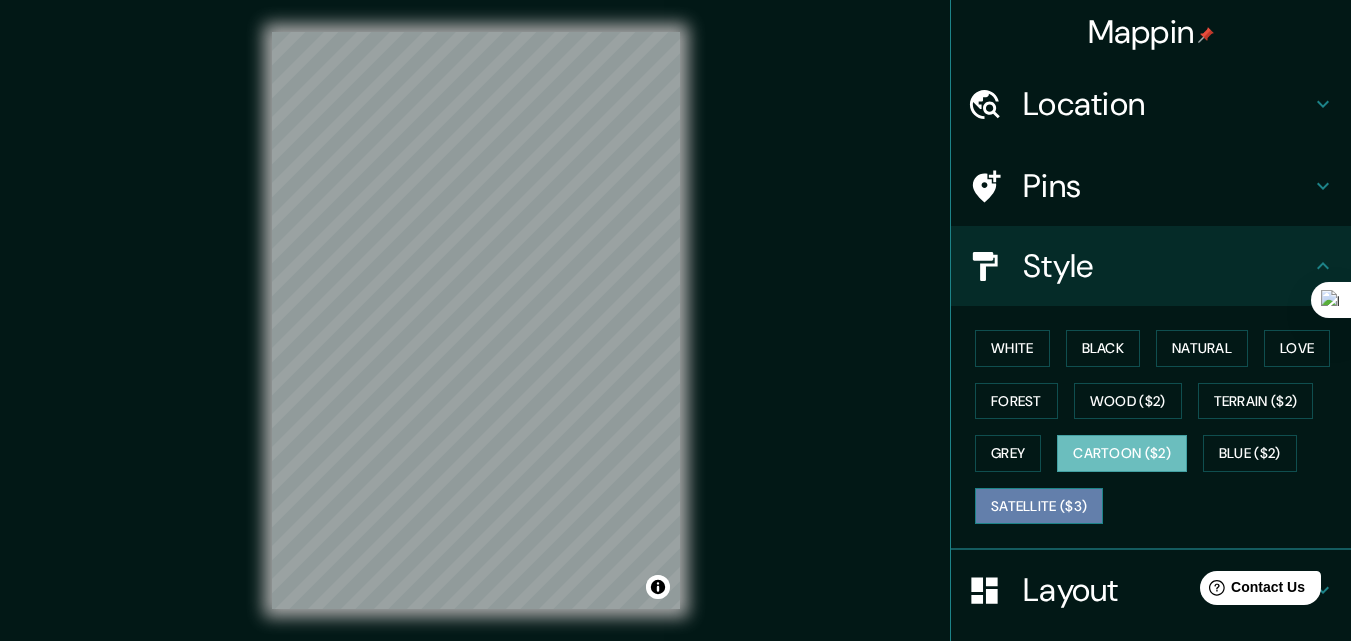 click on "Satellite ($3)" at bounding box center [1039, 506] 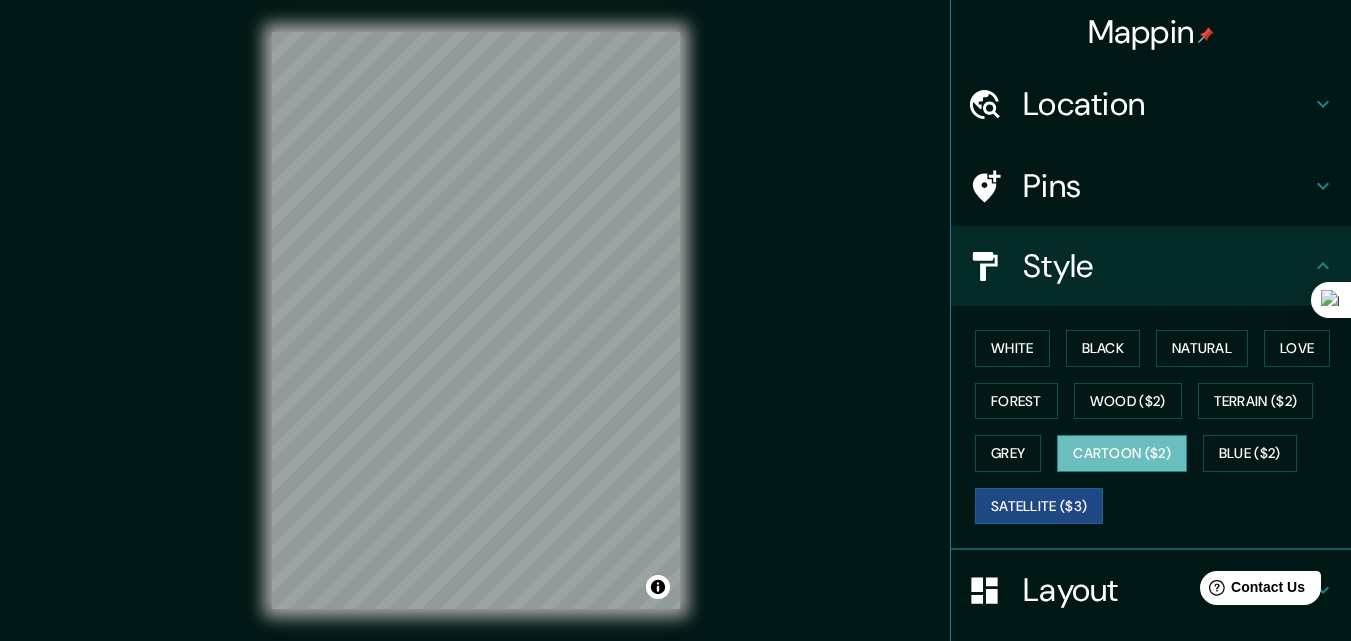 click on "Cartoon ($2)" at bounding box center [1122, 453] 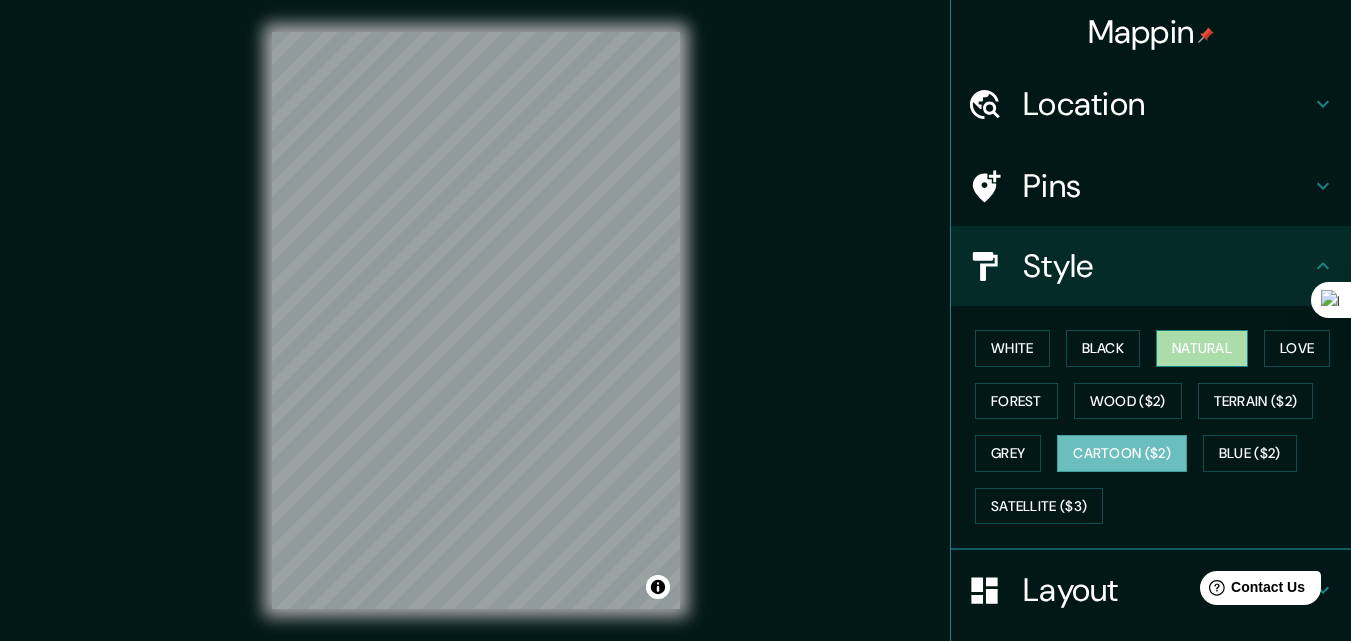 click on "Natural" at bounding box center [1202, 348] 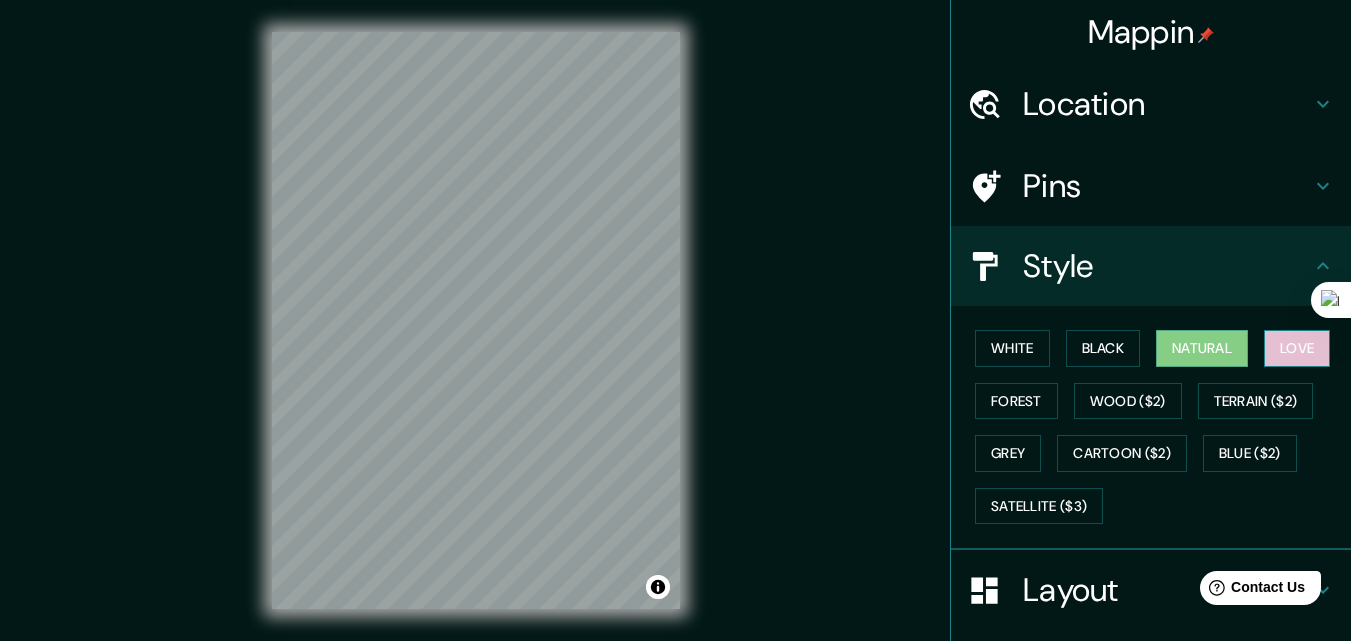 click on "Love" at bounding box center (1297, 348) 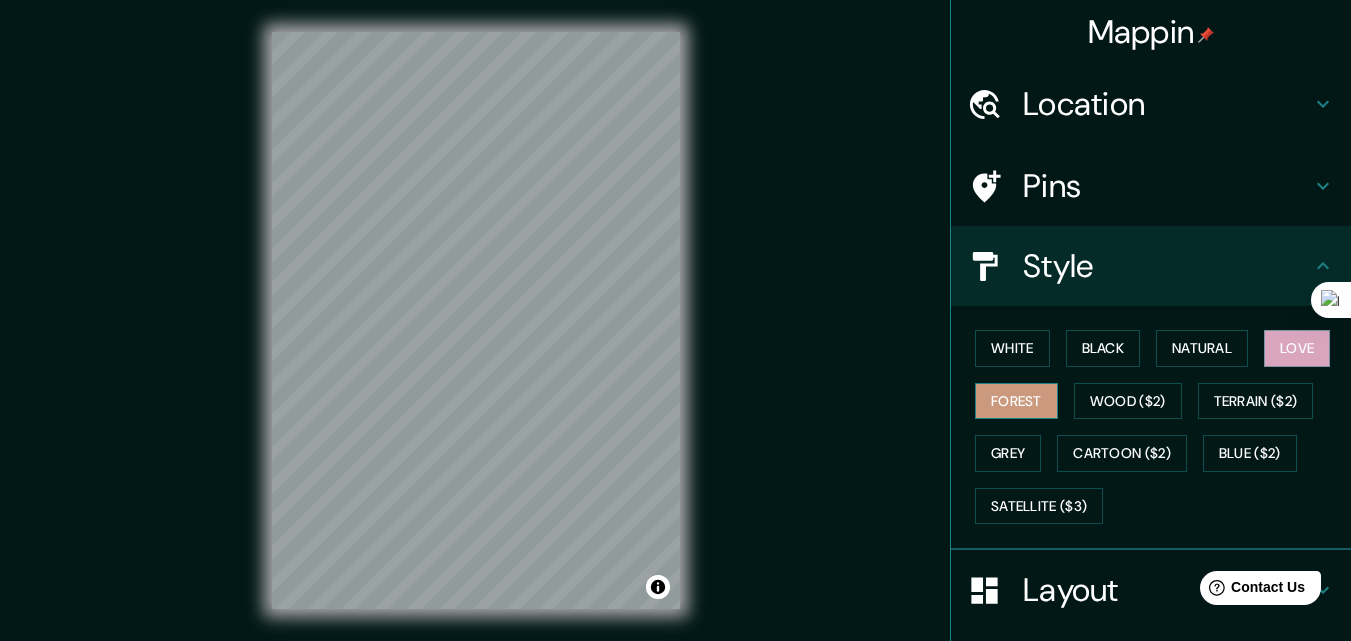 click on "Forest" at bounding box center (1016, 401) 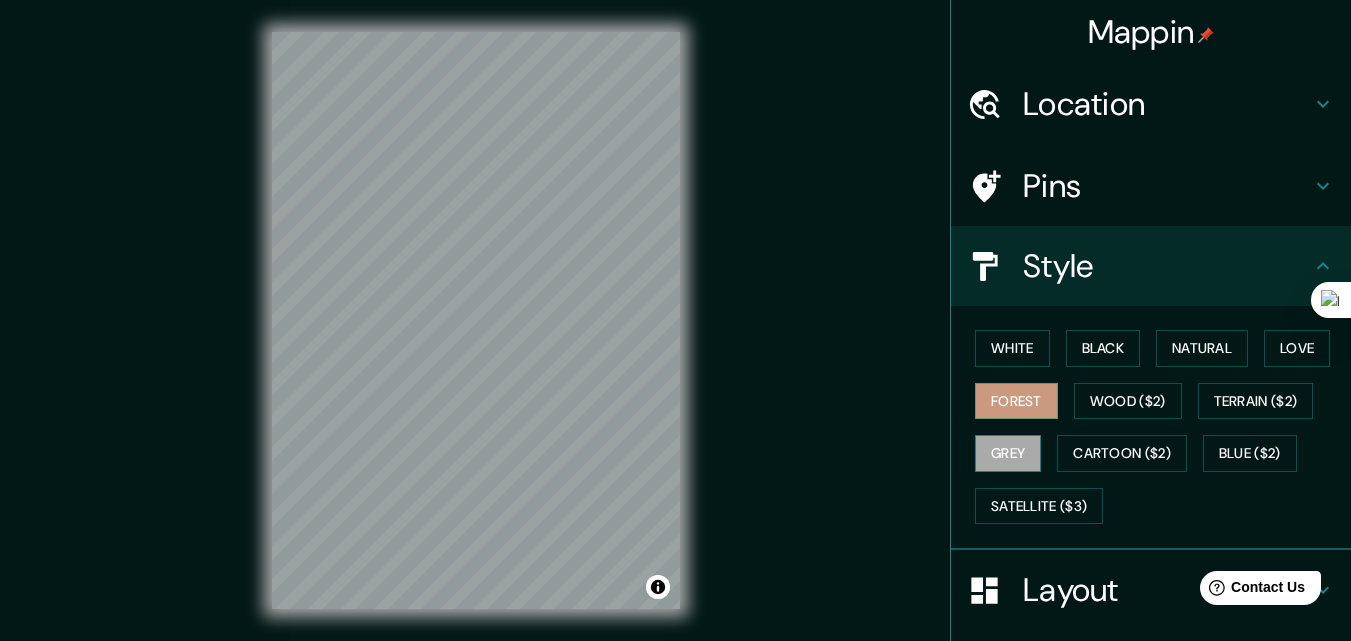 click on "Grey" at bounding box center [1008, 453] 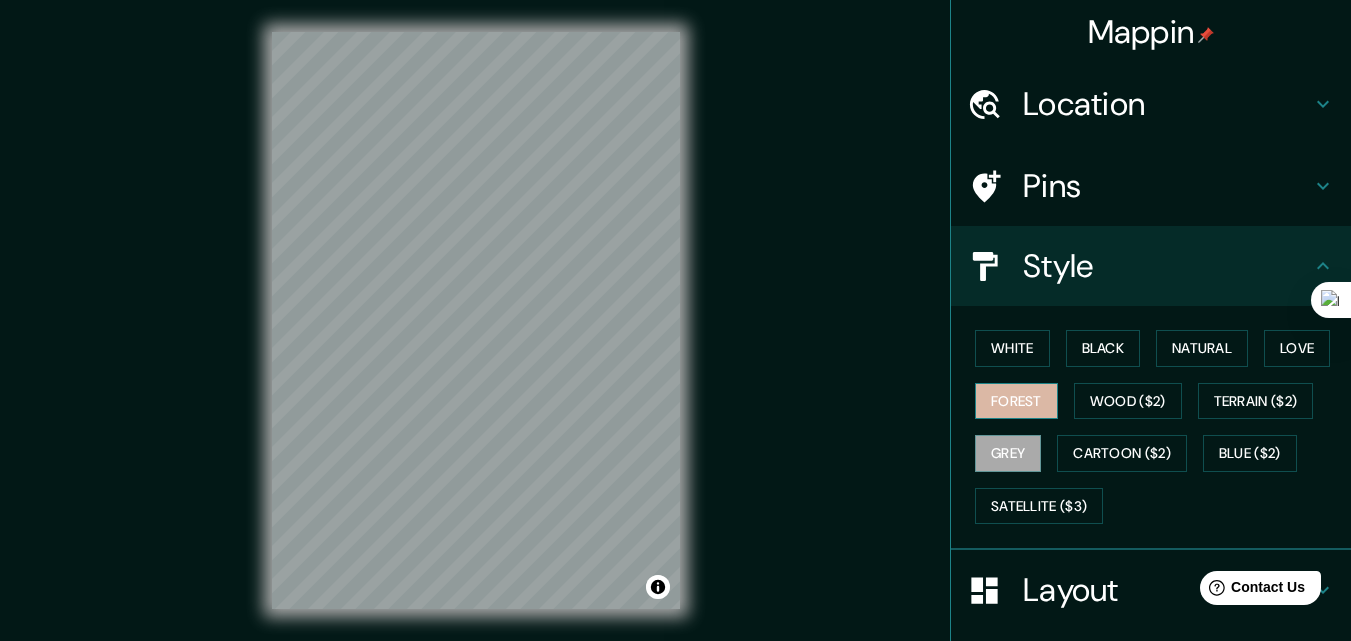 click on "Forest" at bounding box center [1016, 401] 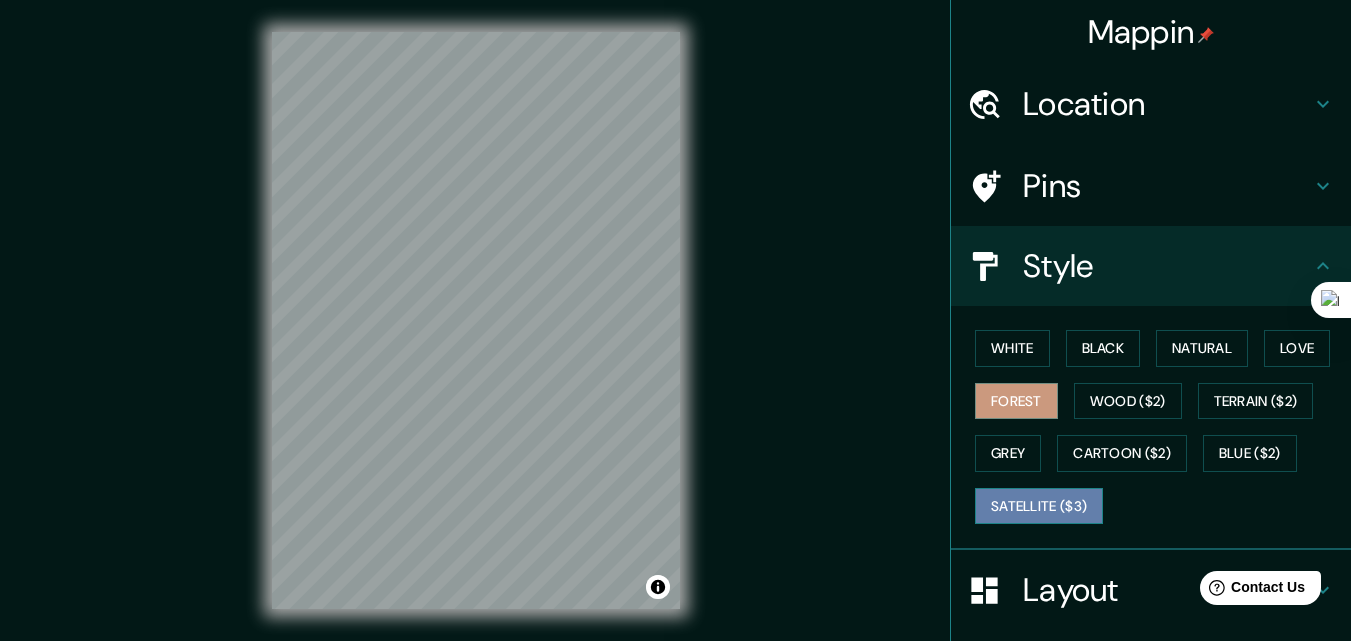 click on "Satellite ($3)" at bounding box center [1039, 506] 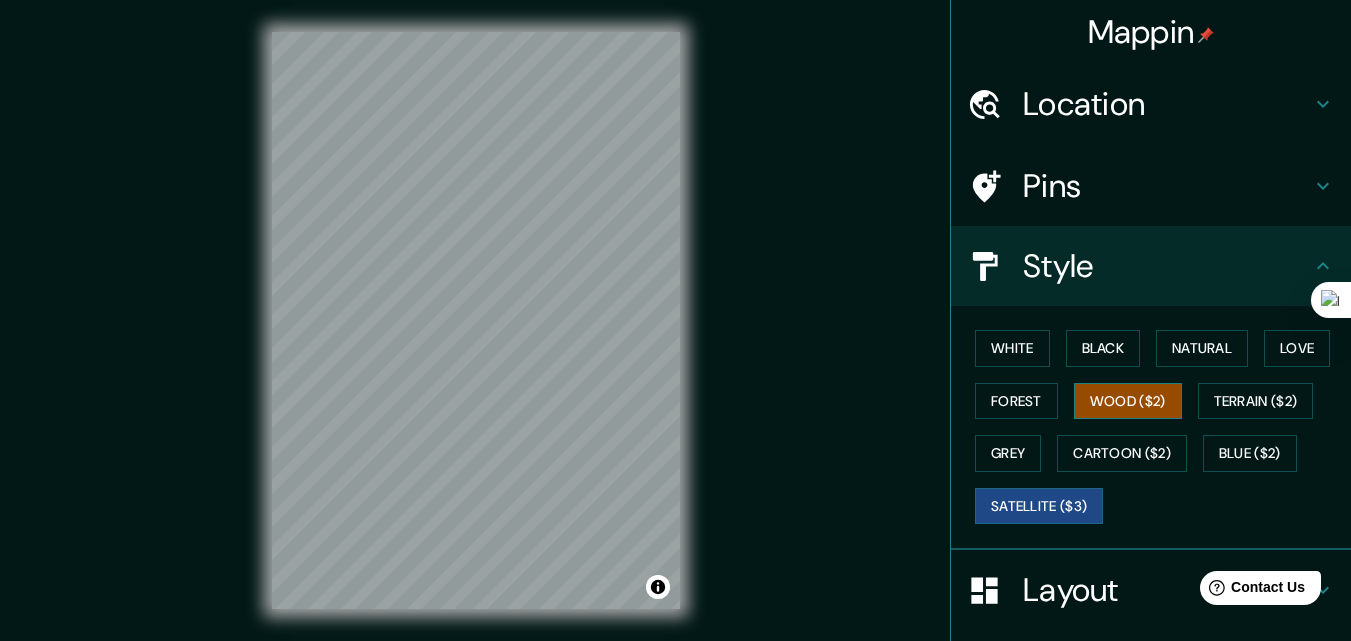 click on "Wood ($2)" at bounding box center [1128, 401] 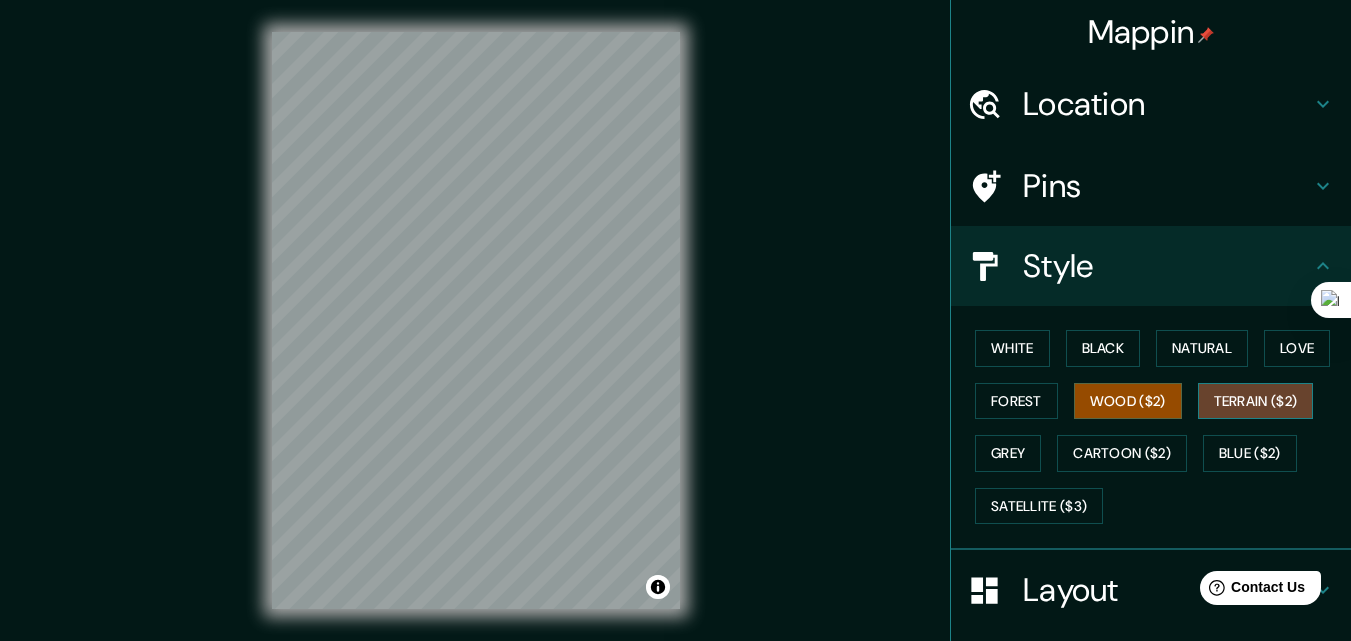click on "Terrain ($2)" at bounding box center (1256, 401) 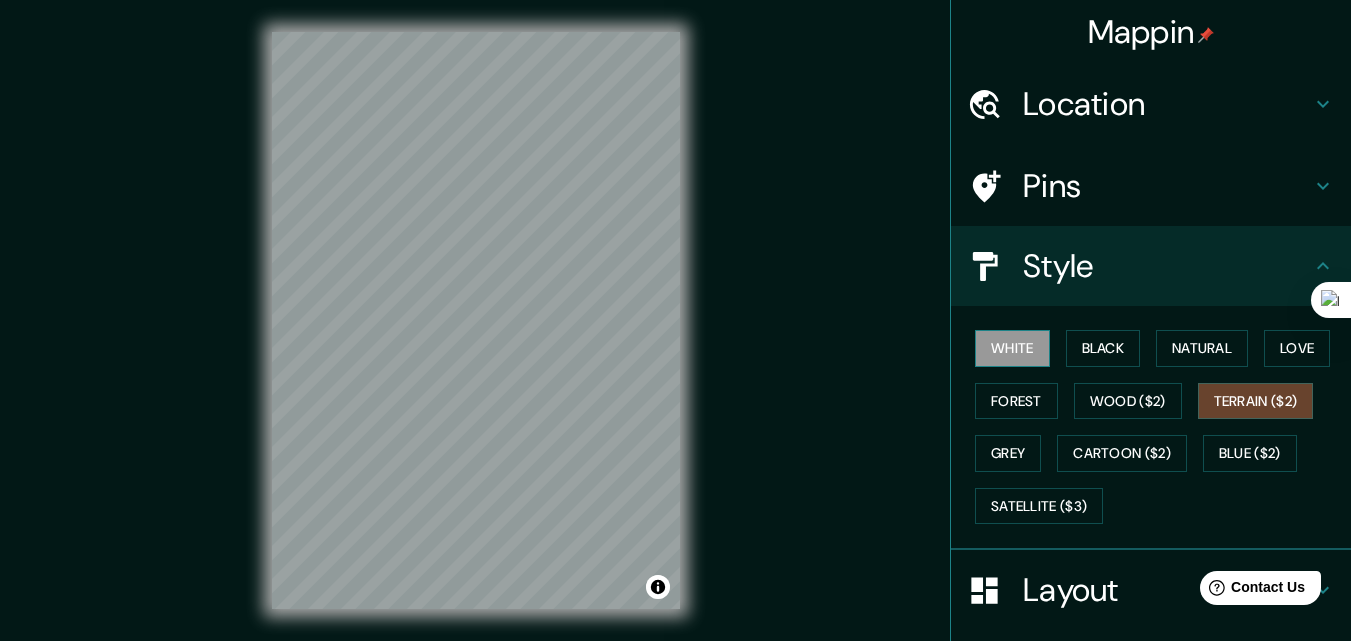 click on "White" at bounding box center (1012, 348) 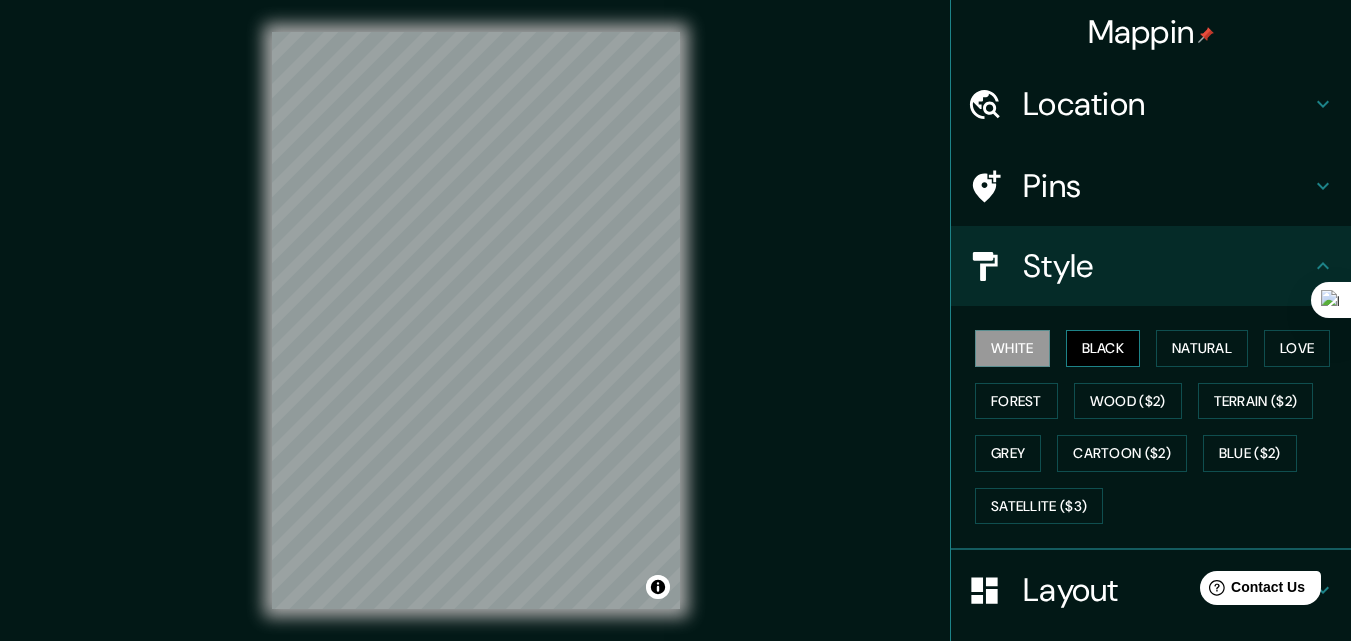 click on "Black" at bounding box center (1103, 348) 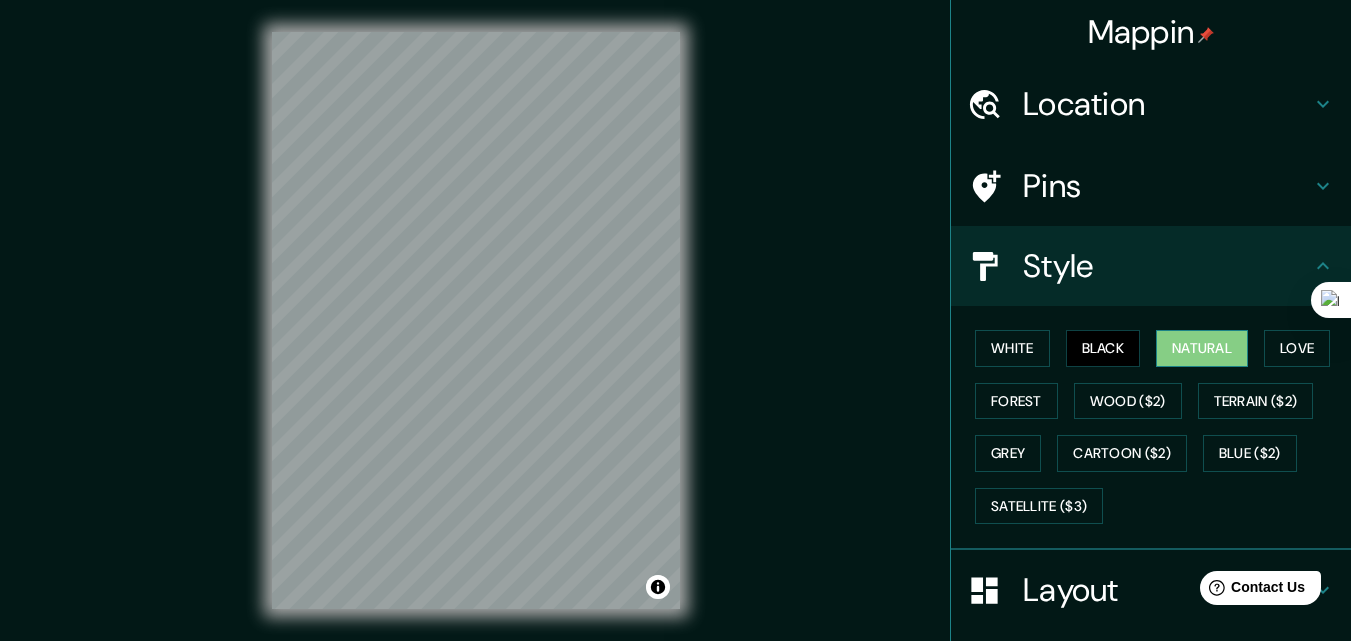 click on "Natural" at bounding box center (1202, 348) 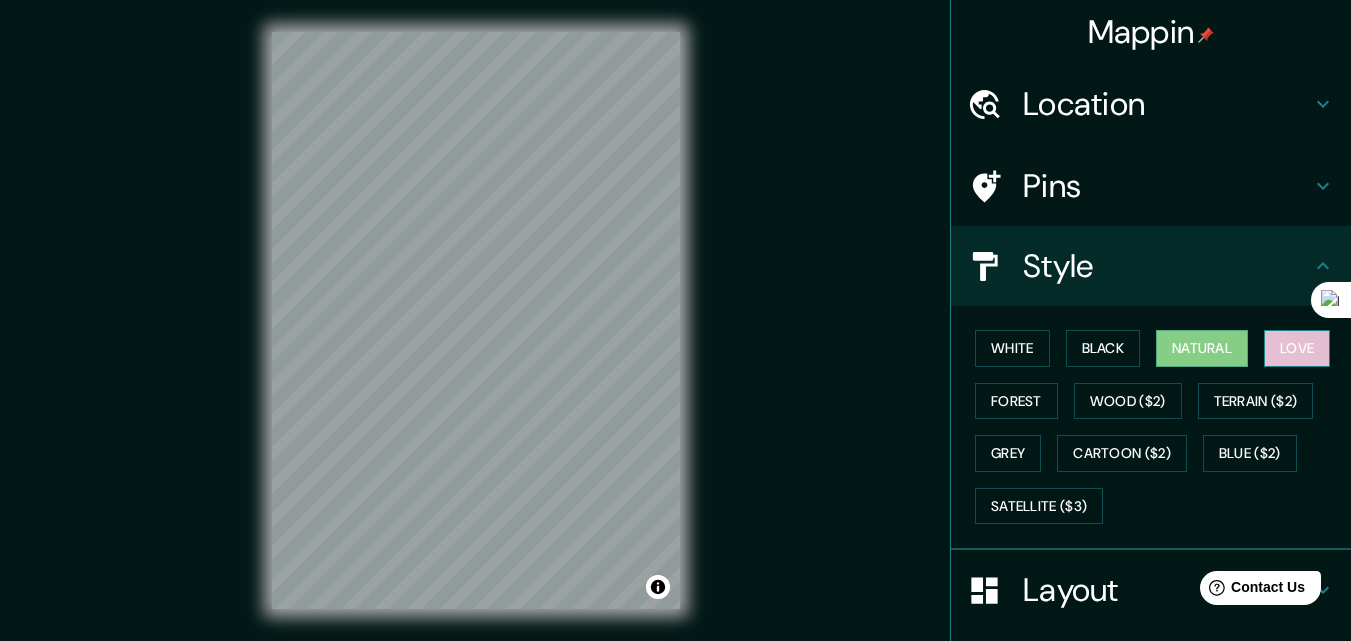 click on "Love" at bounding box center [1297, 348] 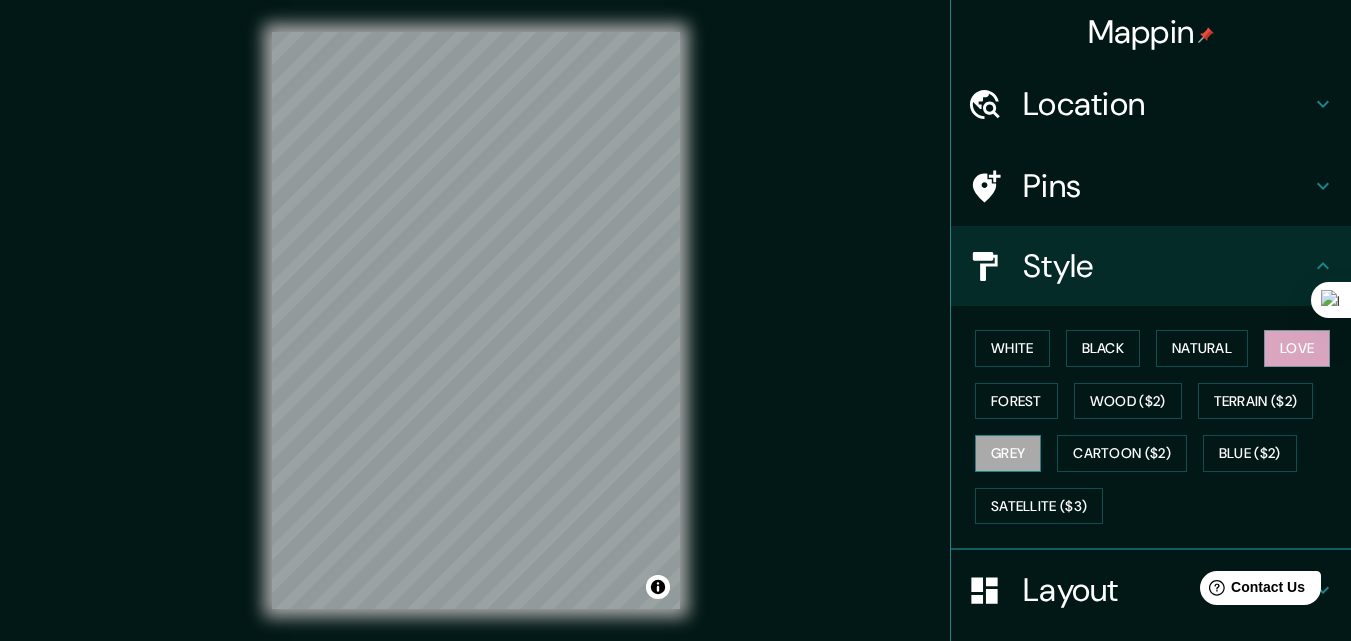 click on "Grey" at bounding box center (1008, 453) 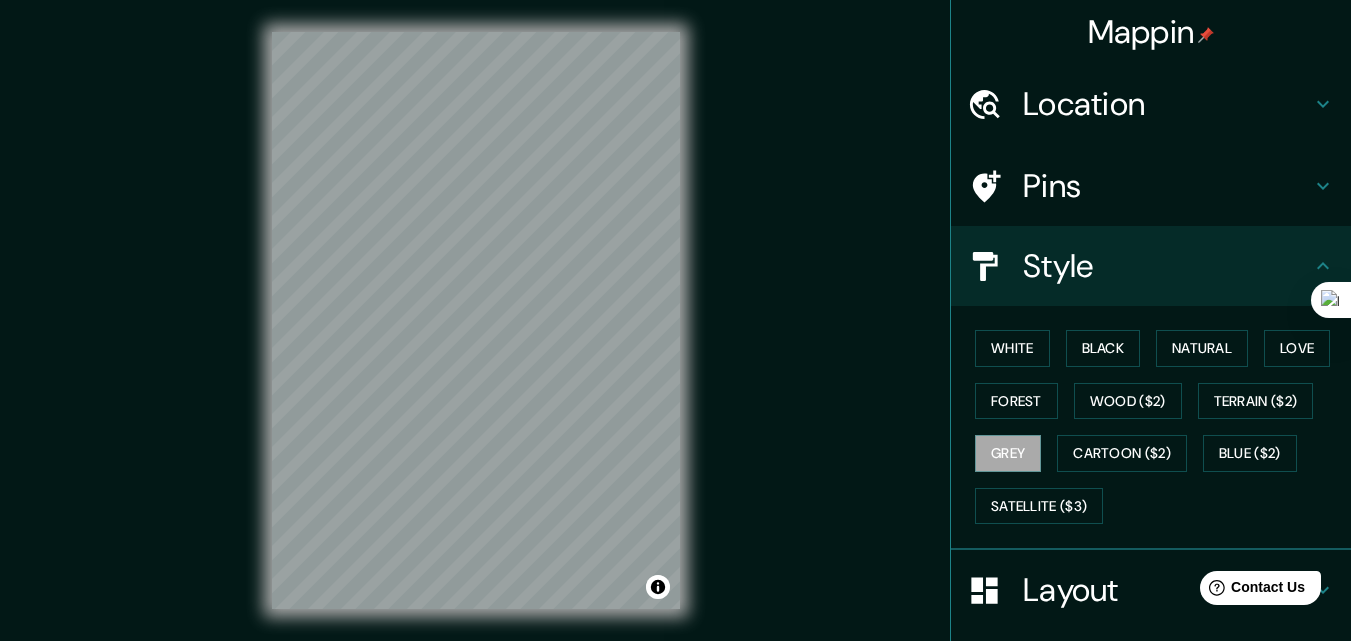 click on "Pins" at bounding box center (1167, 186) 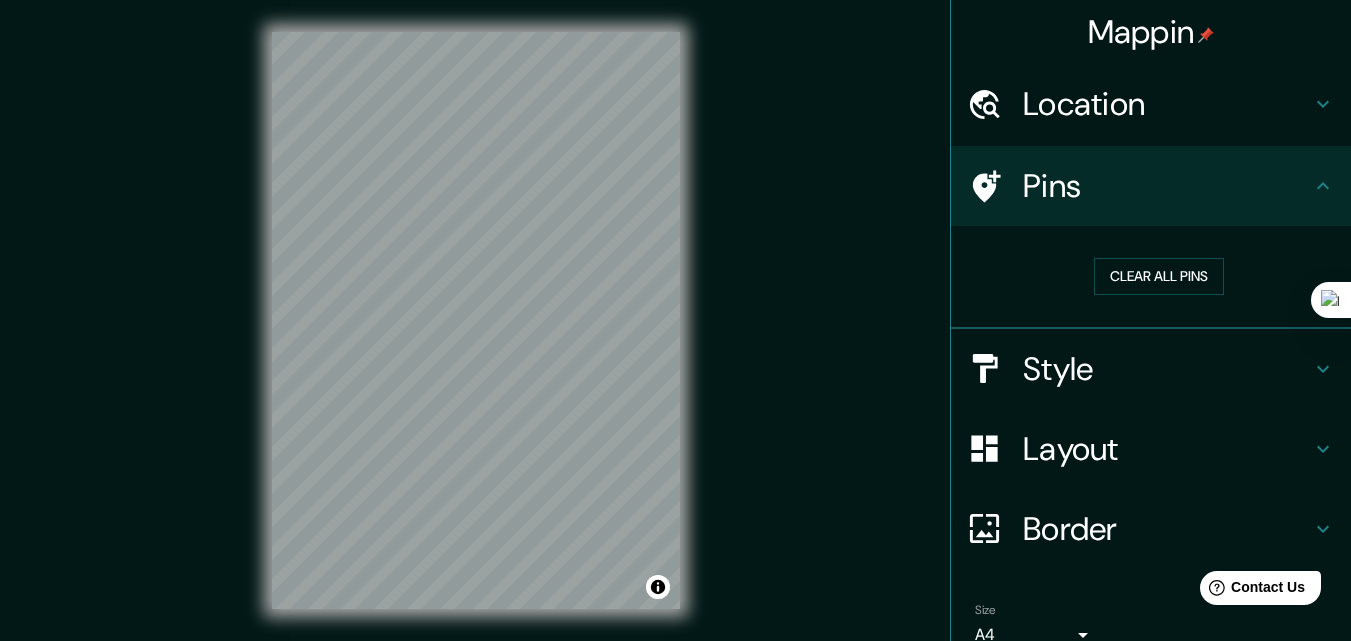 click on "Layout" at bounding box center [1167, 449] 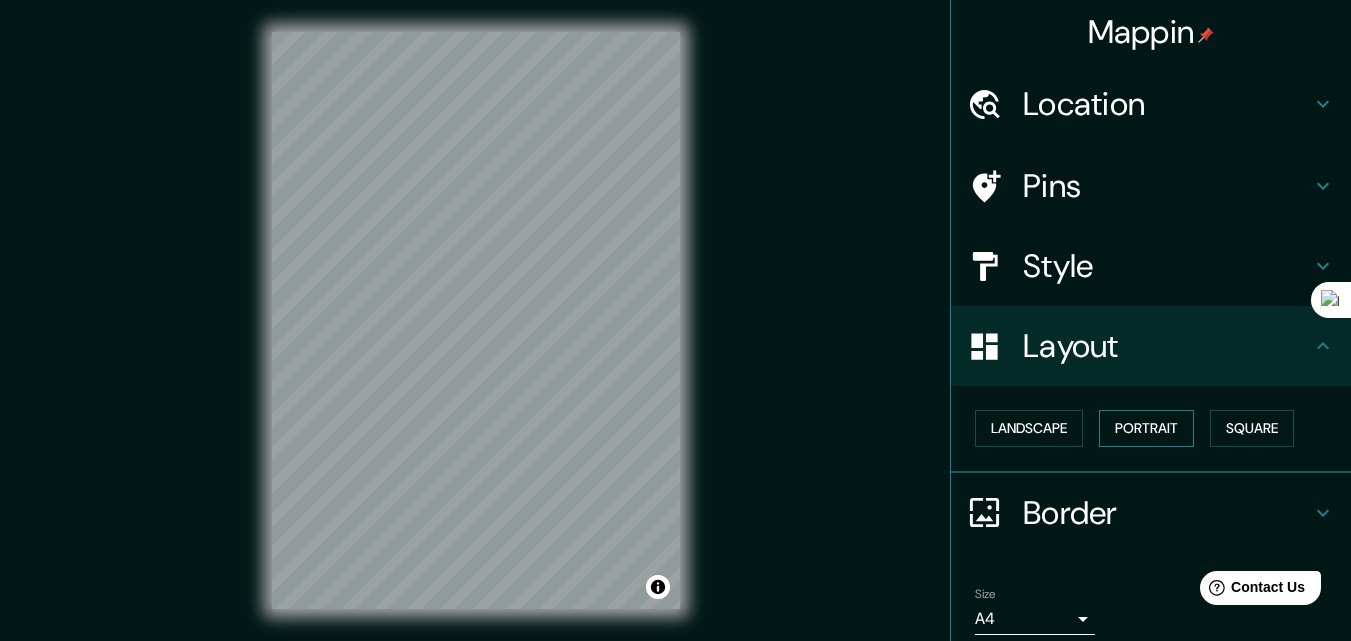 click on "Portrait" at bounding box center [1146, 428] 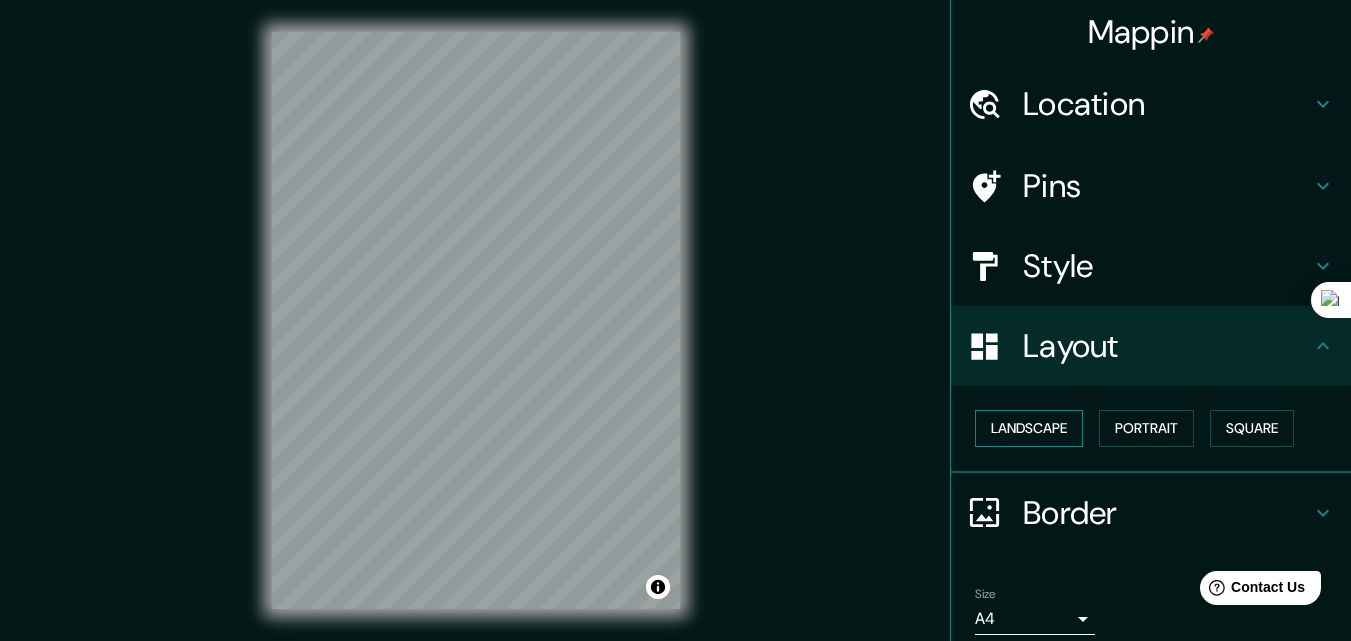 click on "Landscape" at bounding box center (1029, 428) 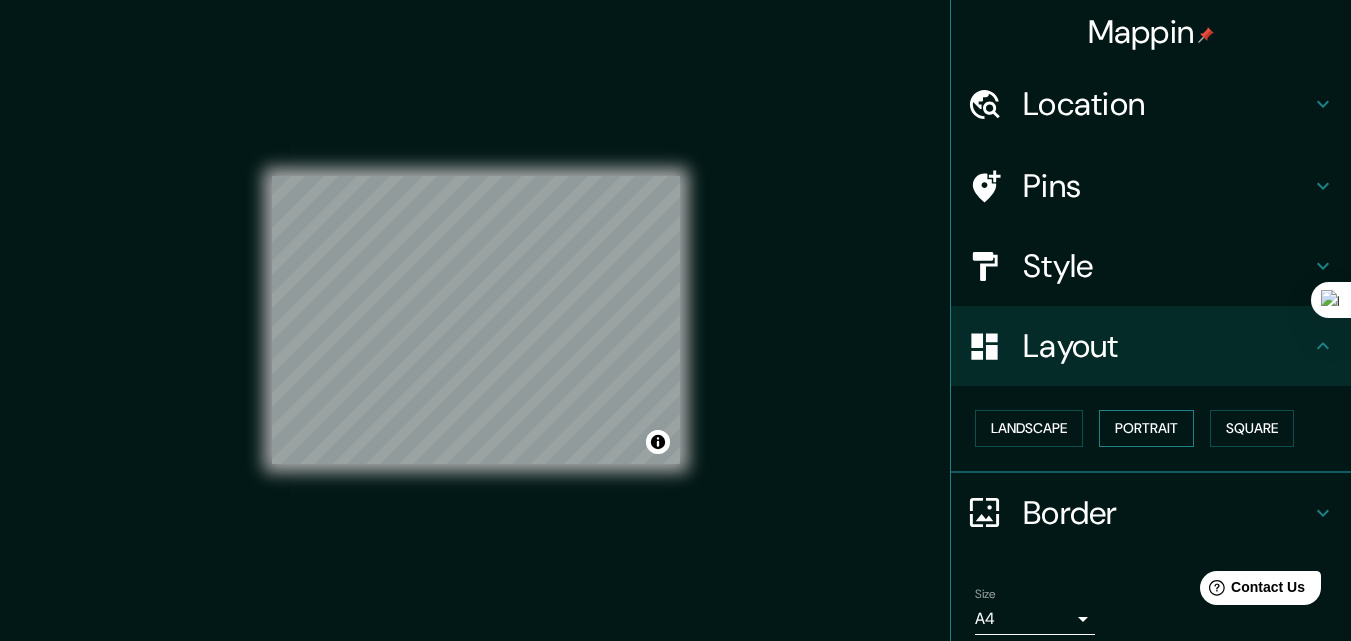 click on "Portrait" at bounding box center [1146, 428] 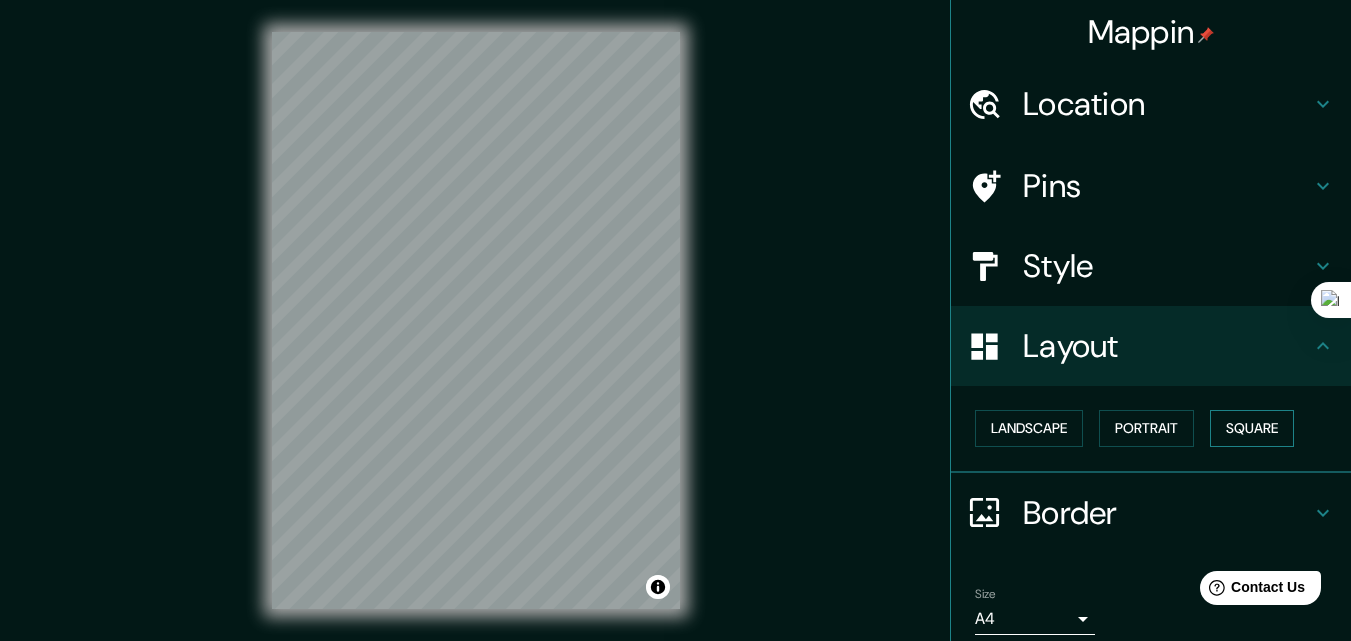 click on "Square" at bounding box center (1252, 428) 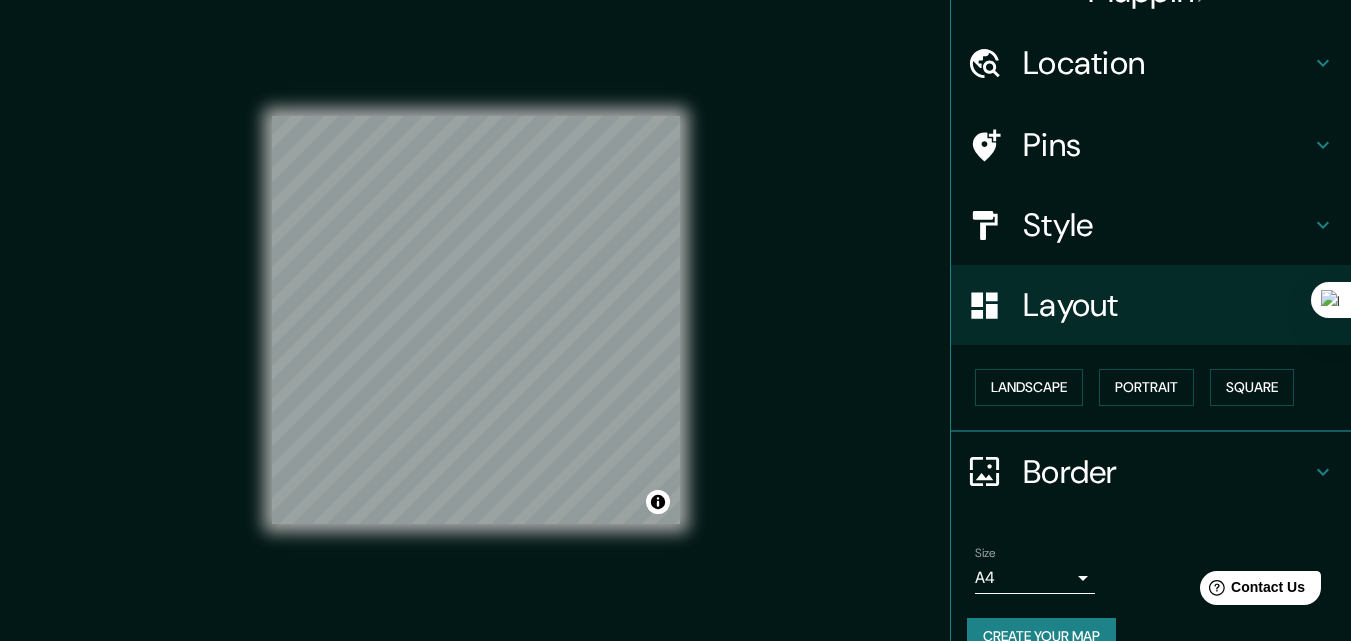 scroll, scrollTop: 78, scrollLeft: 0, axis: vertical 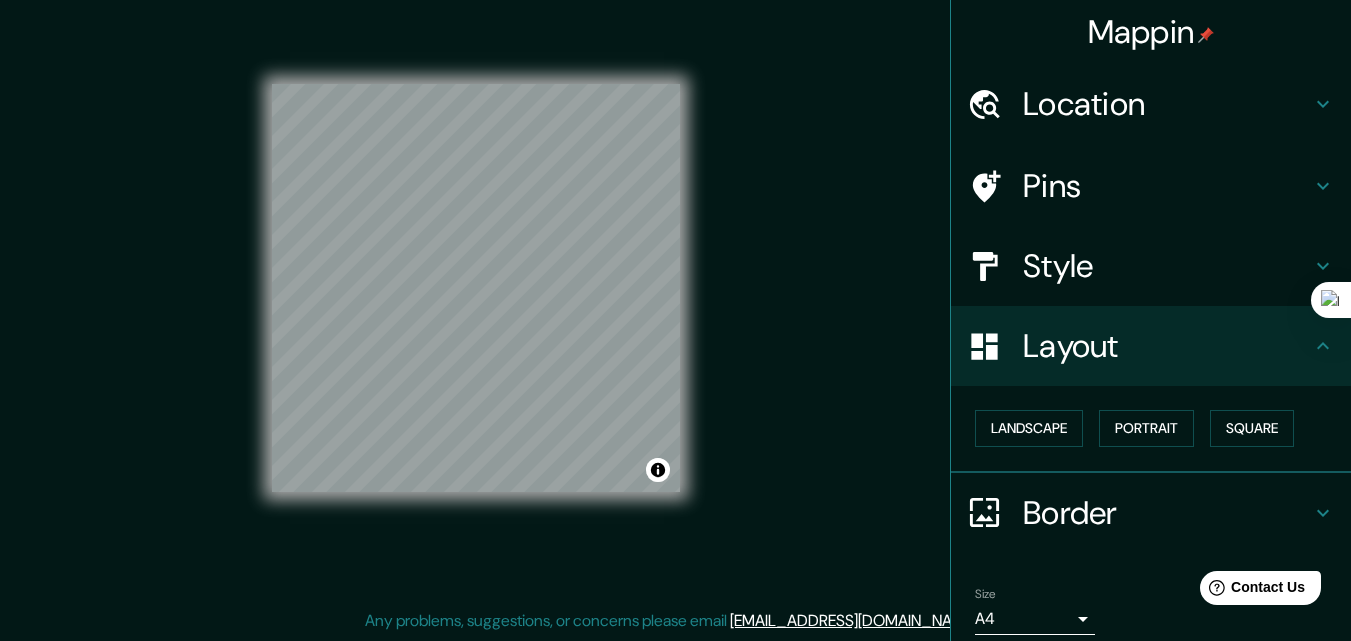 click on "Style" at bounding box center [1167, 266] 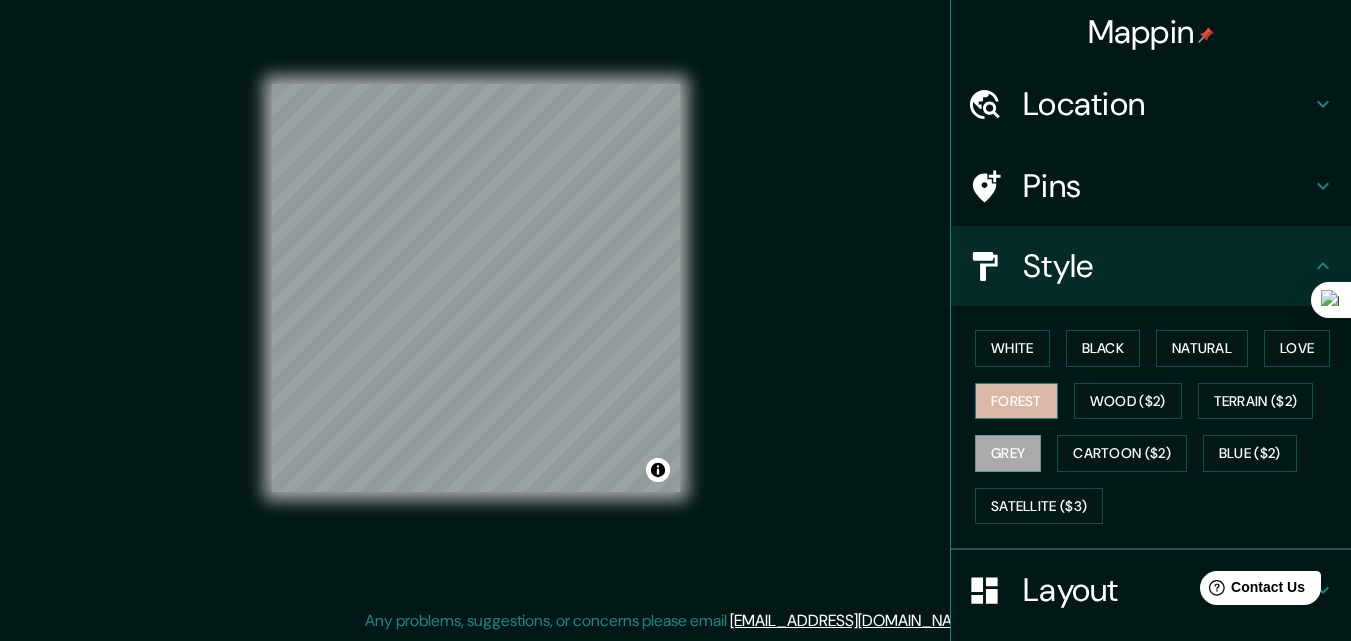 click on "Forest" at bounding box center (1016, 401) 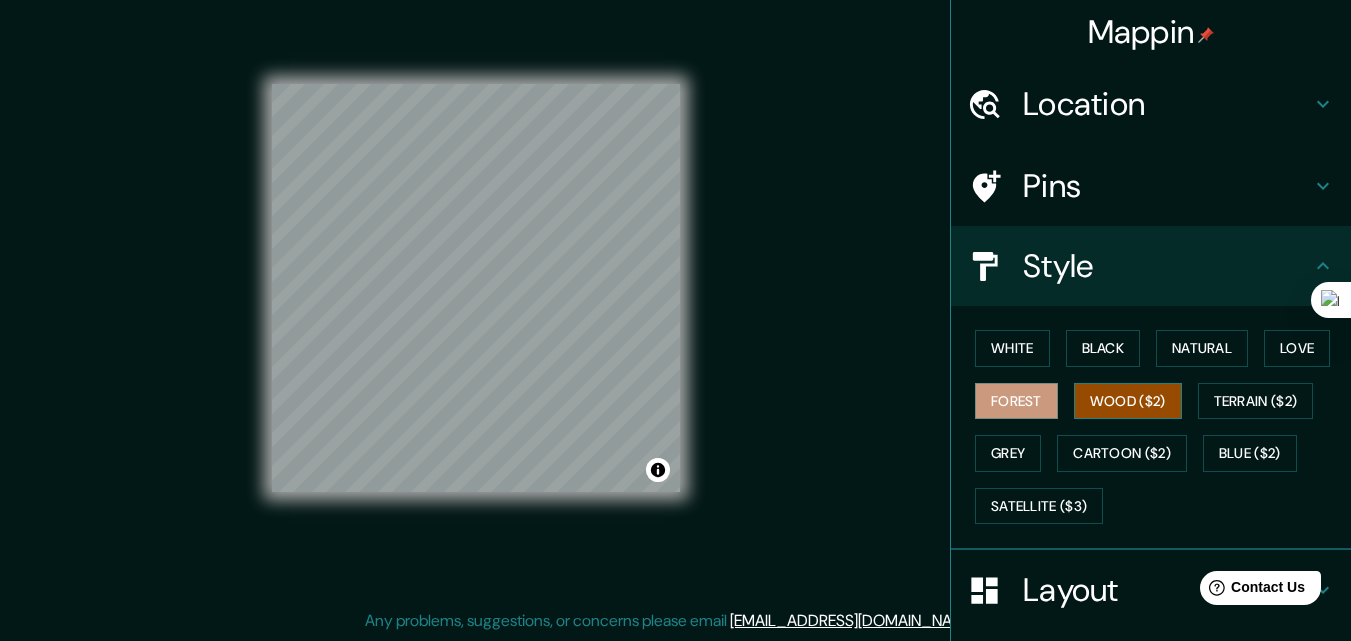 click on "Wood ($2)" at bounding box center (1128, 401) 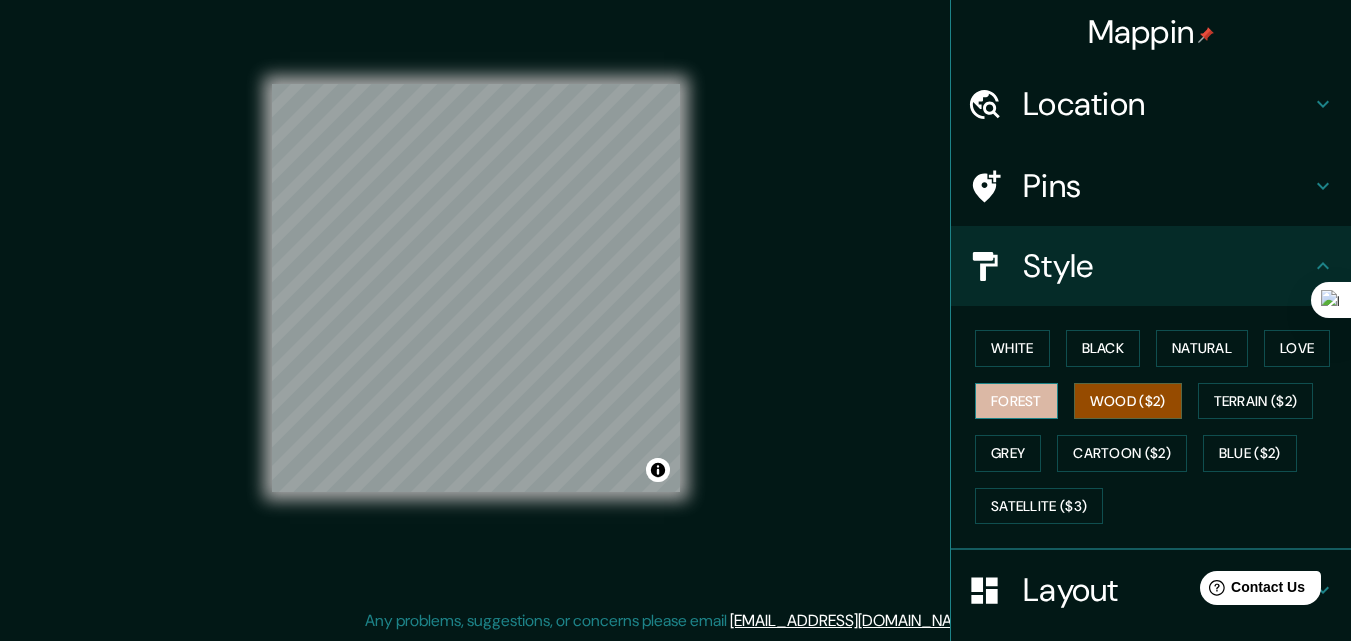 click on "Forest" at bounding box center [1016, 401] 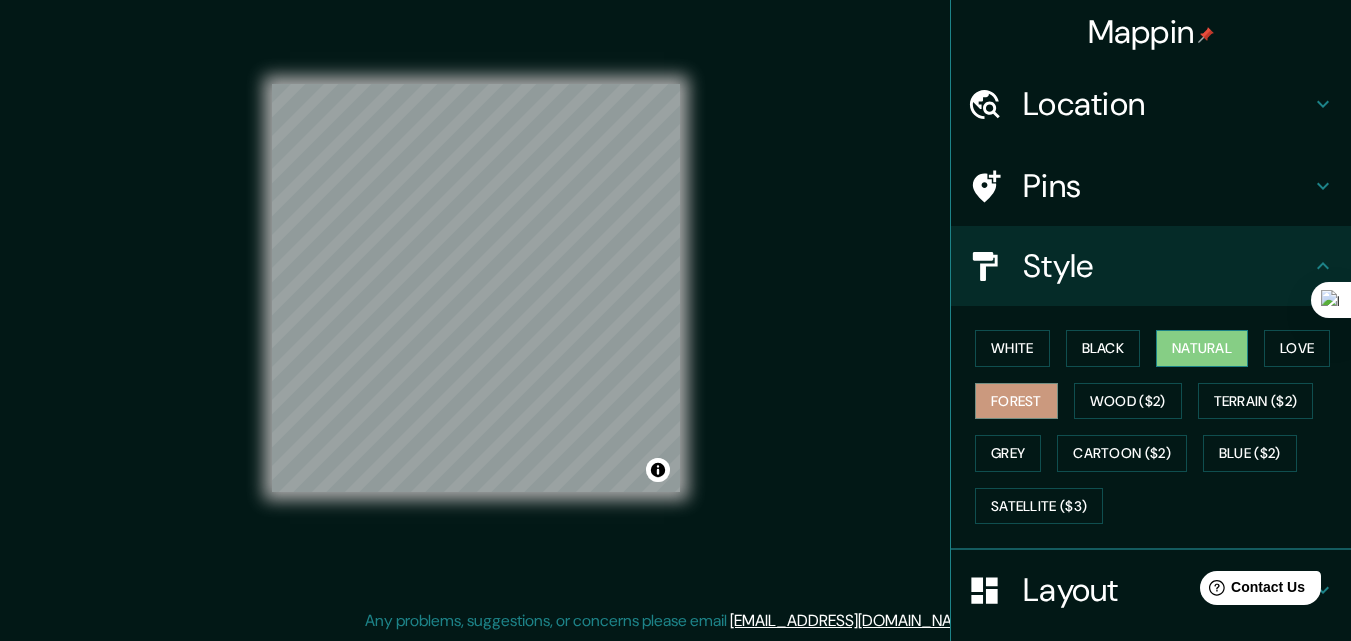 click on "Natural" at bounding box center [1202, 348] 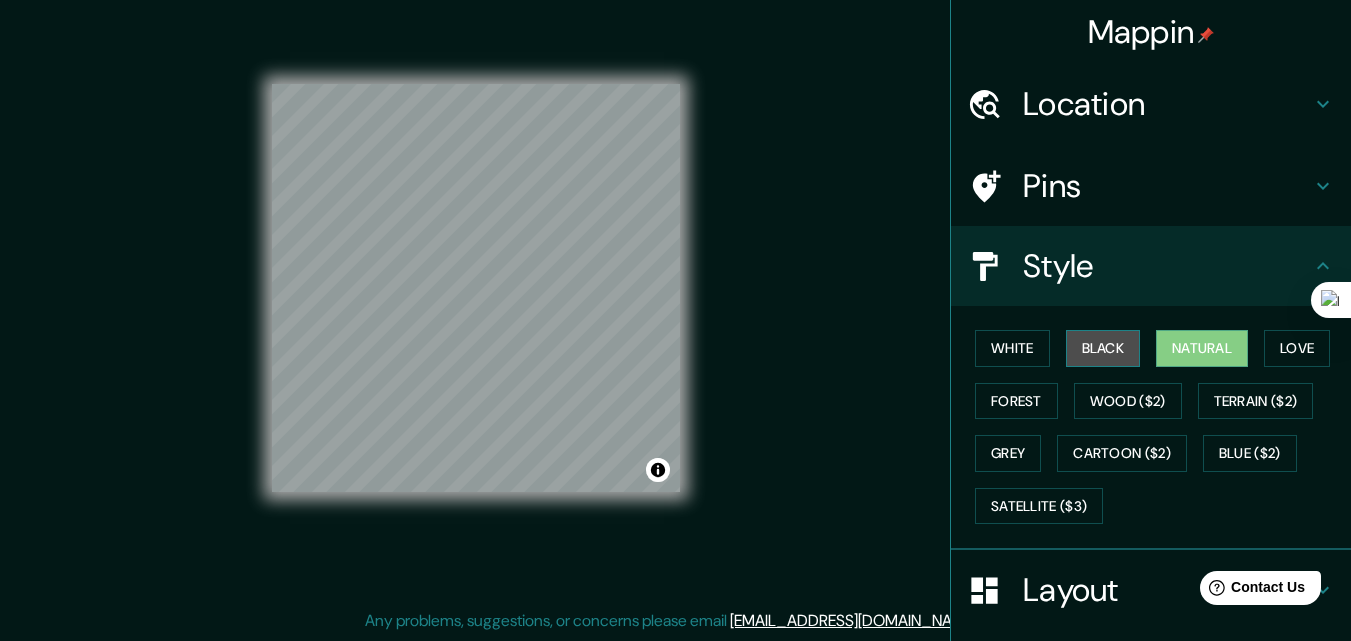 click on "Black" at bounding box center [1103, 348] 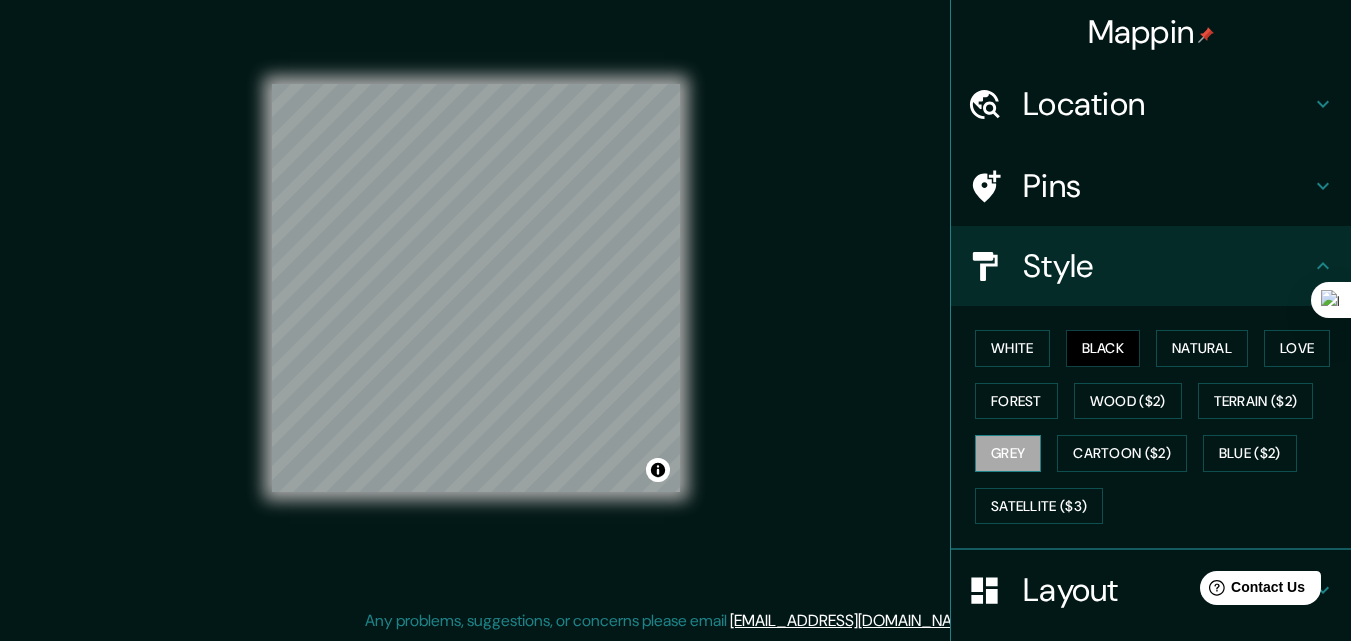 click on "Grey" at bounding box center (1008, 453) 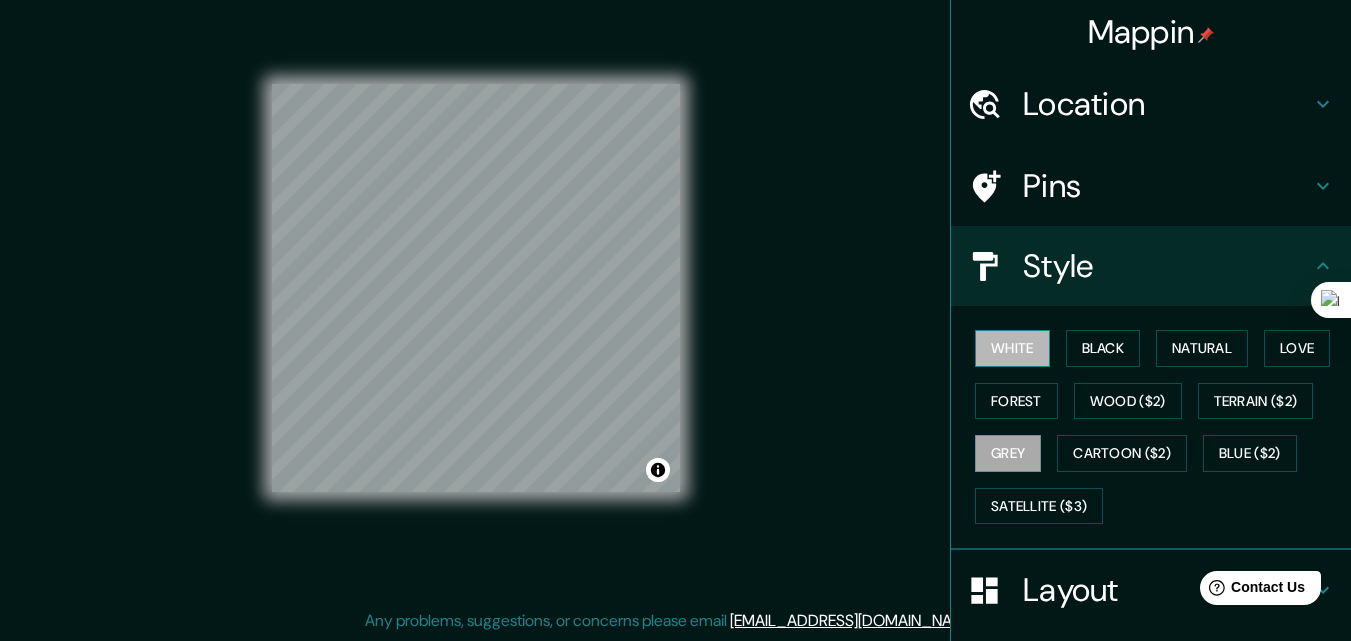 click on "White" at bounding box center (1012, 348) 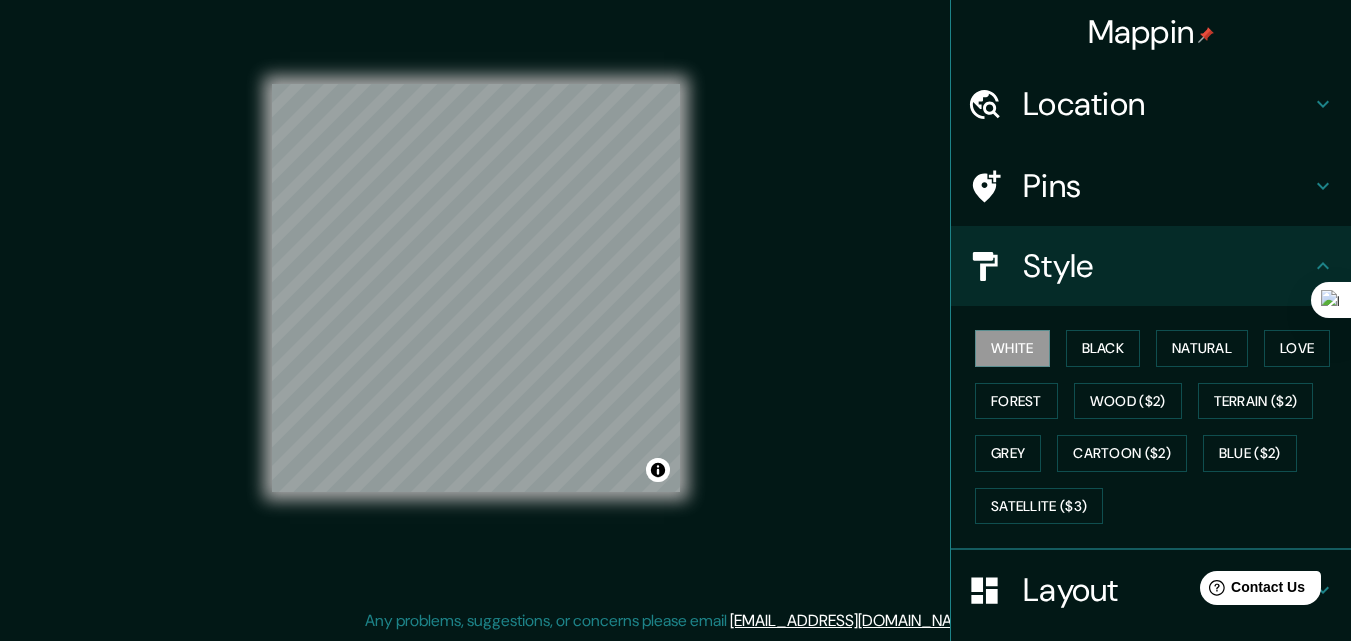 click on "Mappin Location [GEOGRAPHIC_DATA], [GEOGRAPHIC_DATA], [GEOGRAPHIC_DATA] Pins Style [PERSON_NAME] Black Natural Love Forest [PERSON_NAME] ($2) Terrain ($2) Grey Cartoon ($2) Blue ($2) Satellite ($3) Layout Border Choose a border.  Hint : you can make layers of the frame opaque to create some cool effects. None Simple Transparent Fancy Size A4 single Create your map © Mapbox   © OpenStreetMap   Improve this map Any problems, suggestions, or concerns please email    [EMAIL_ADDRESS][DOMAIN_NAME] . . ." at bounding box center (675, 304) 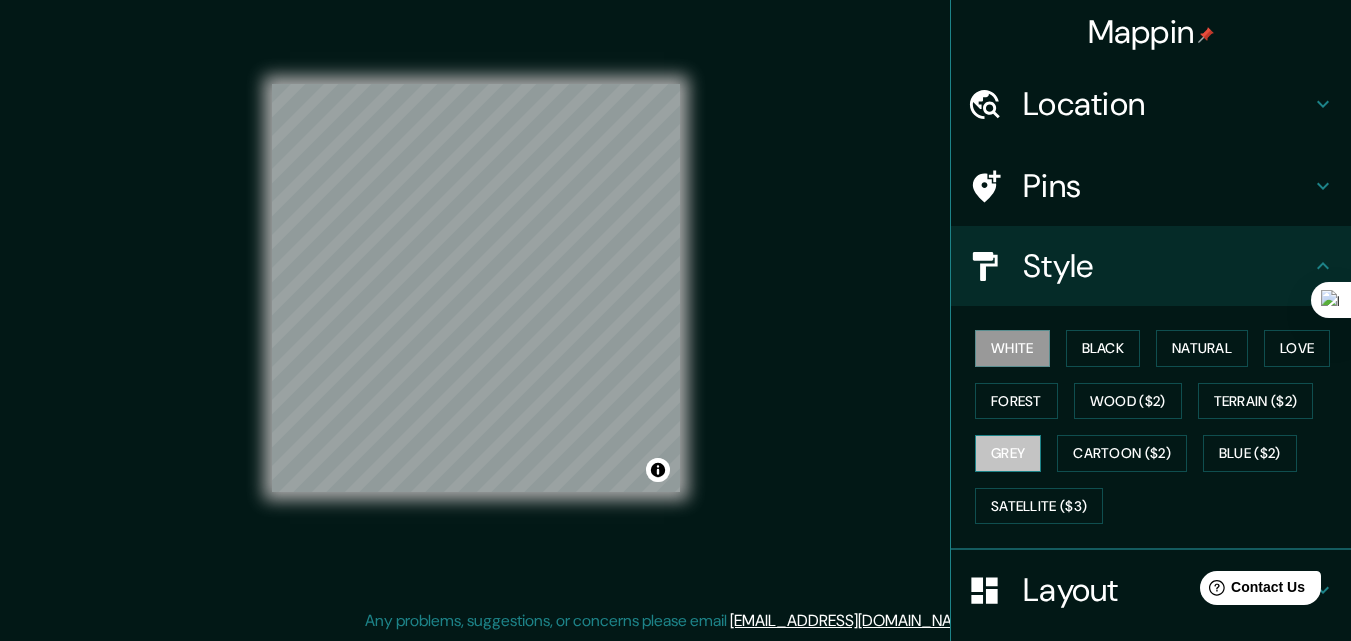 click on "Grey" at bounding box center (1008, 453) 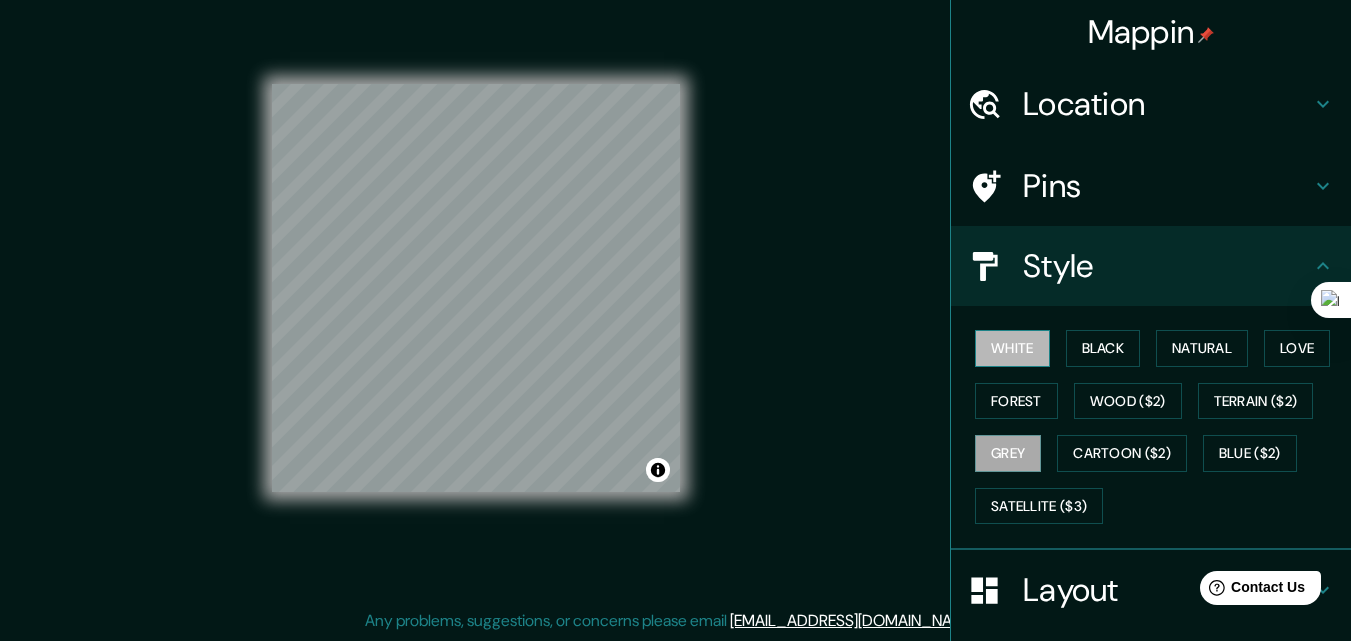 click on "White" at bounding box center [1012, 348] 